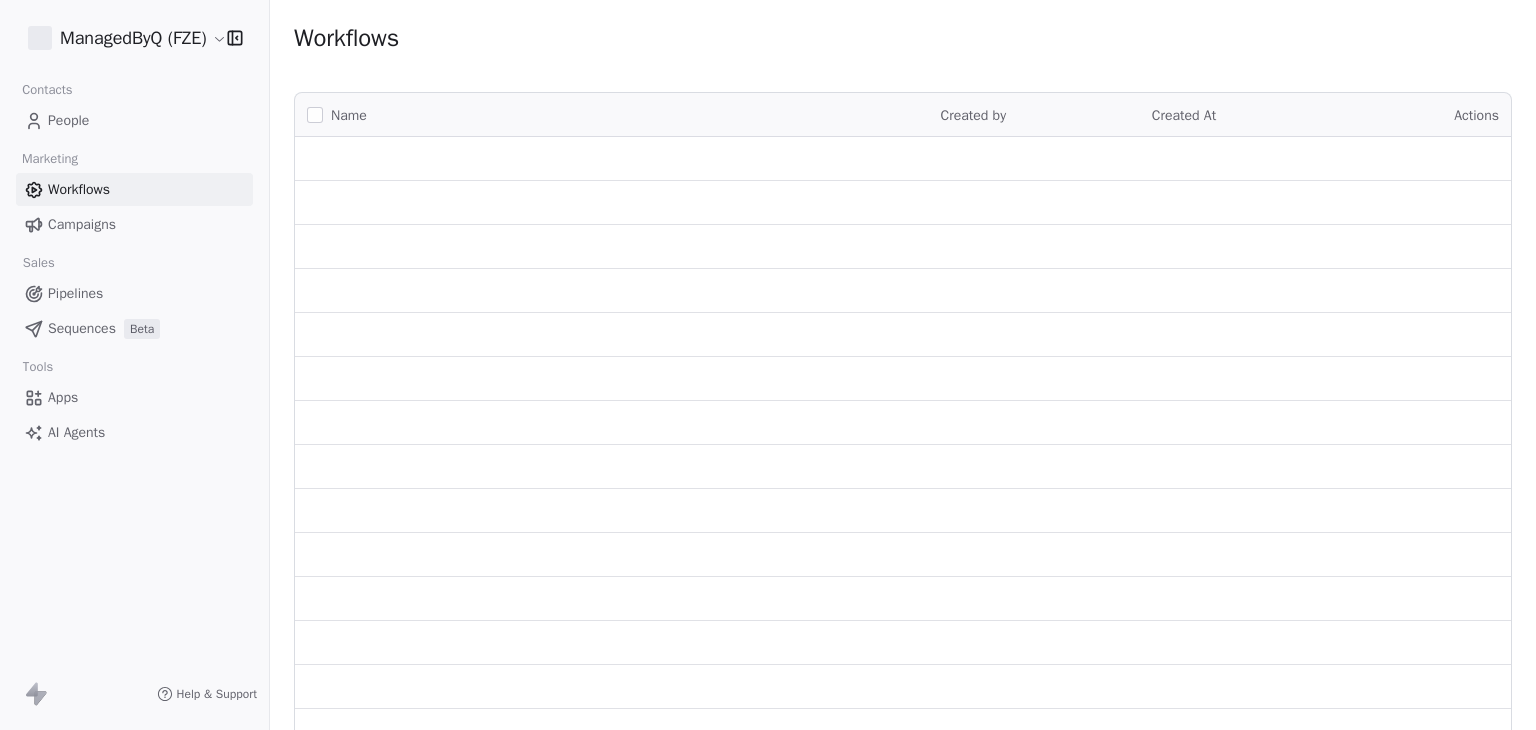 scroll, scrollTop: 0, scrollLeft: 0, axis: both 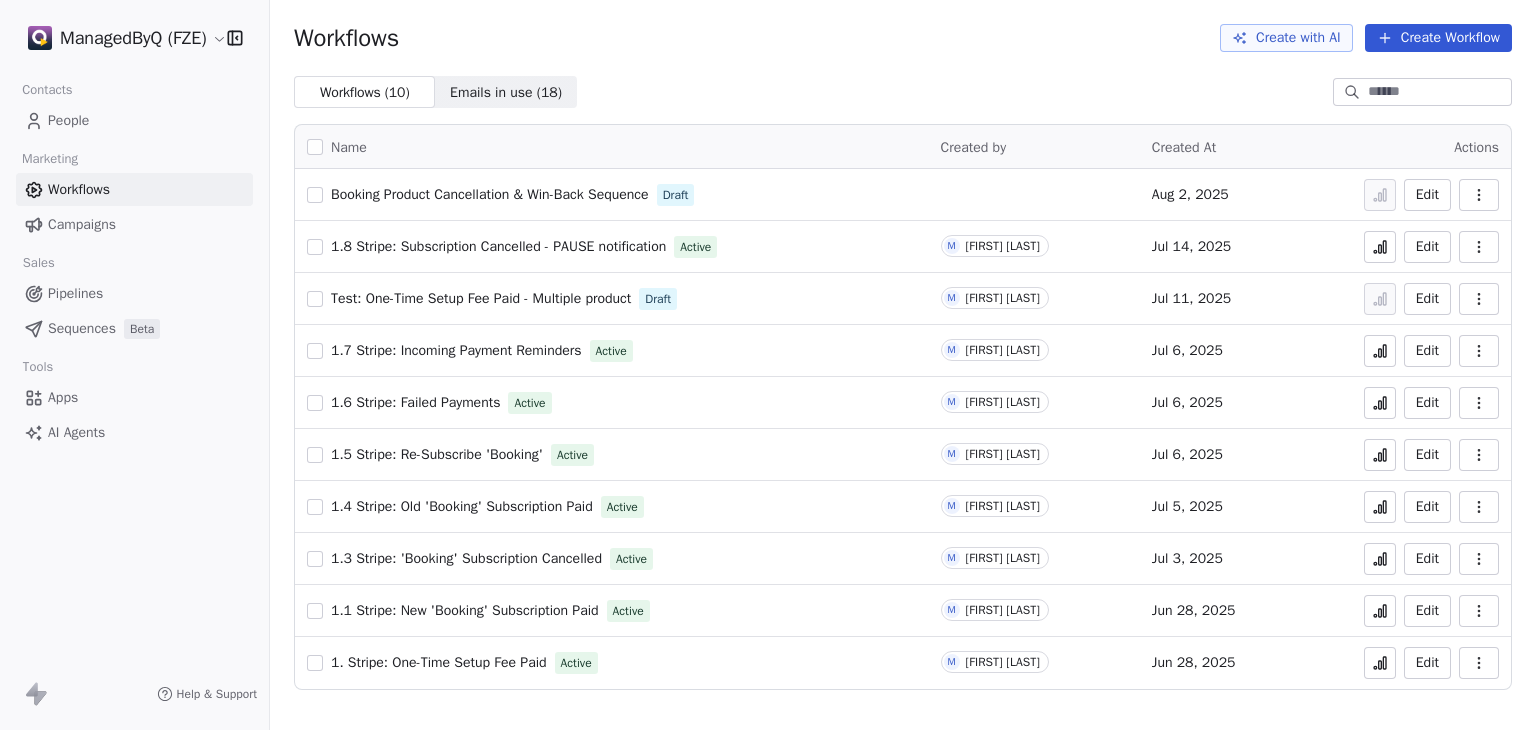 click on "People" at bounding box center [68, 120] 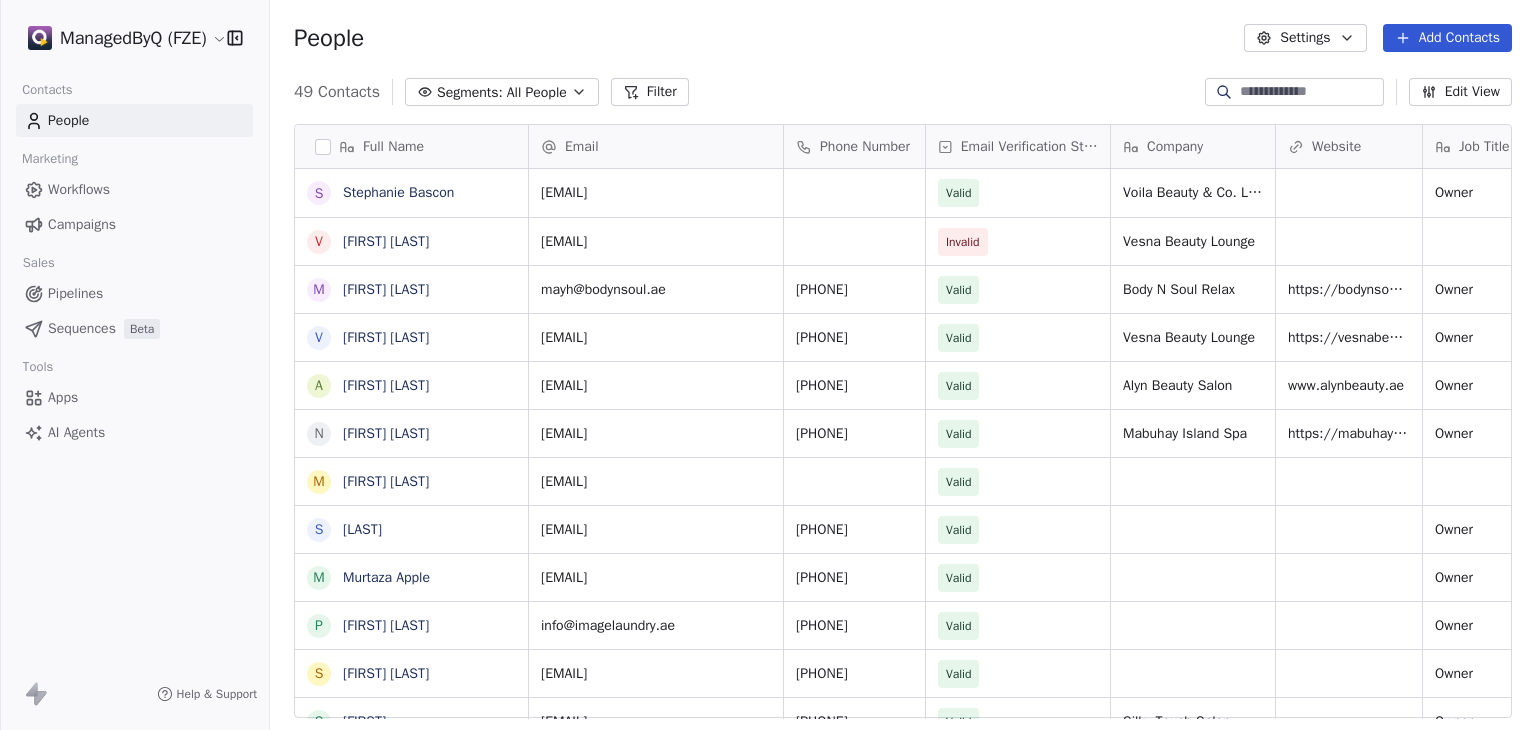 scroll, scrollTop: 16, scrollLeft: 16, axis: both 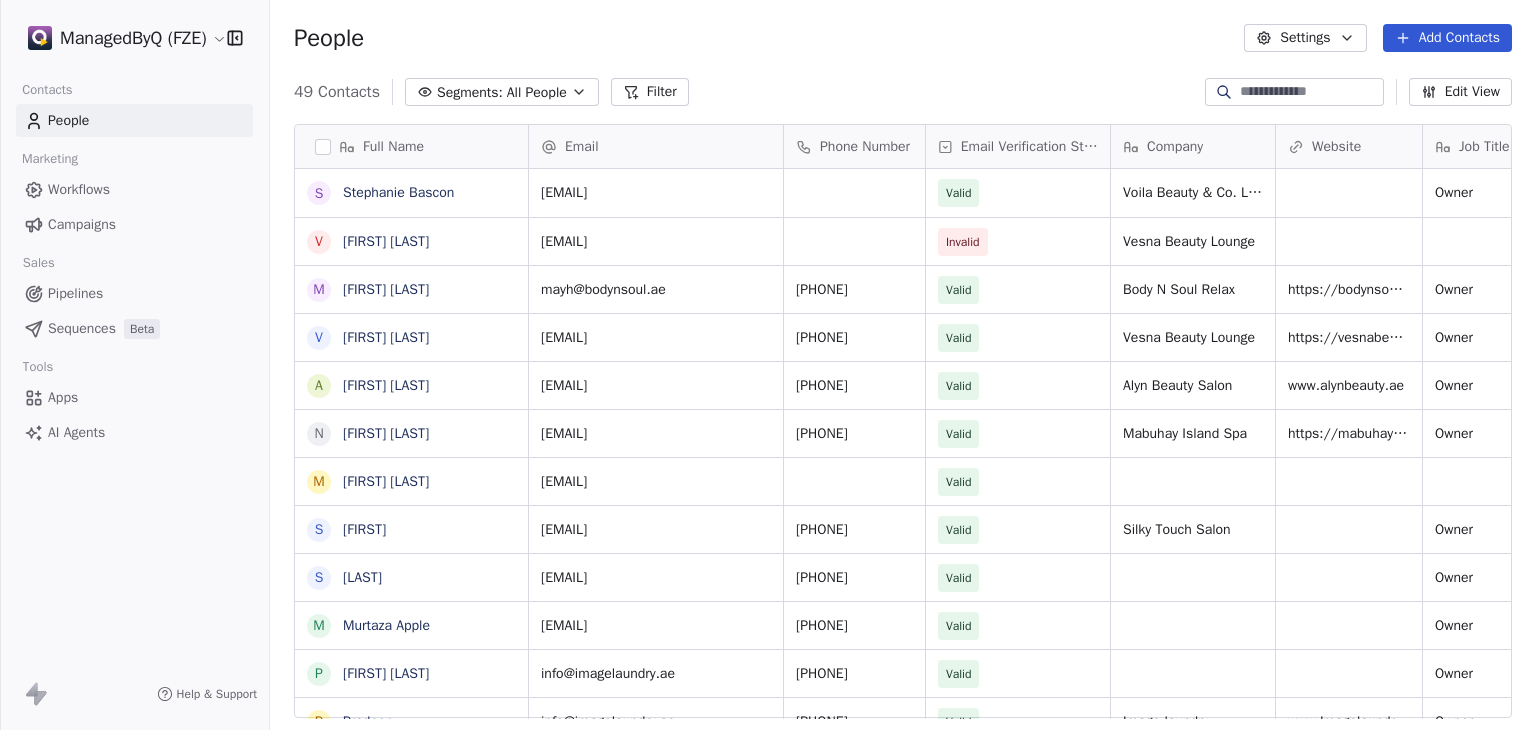 click at bounding box center (1294, 92) 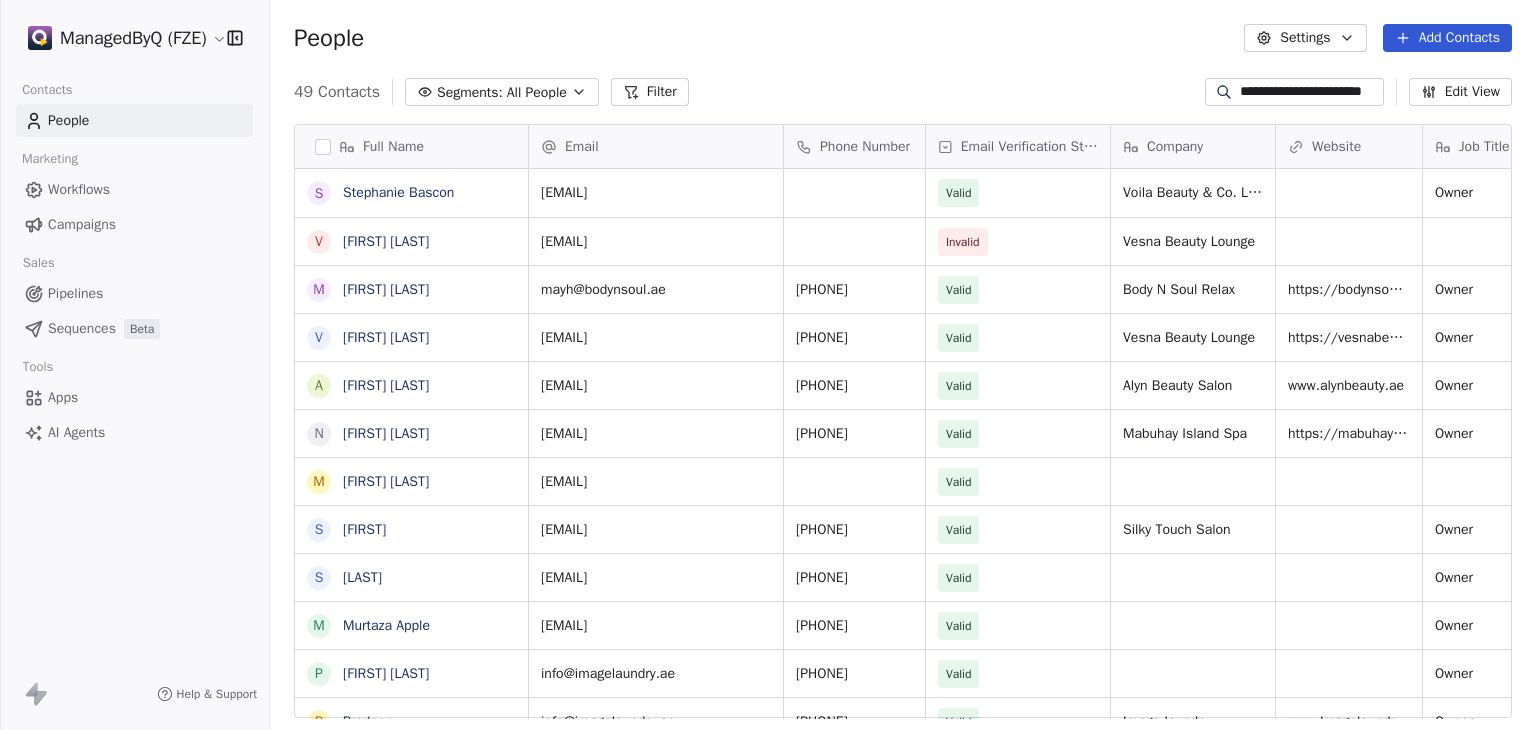 scroll, scrollTop: 0, scrollLeft: 14, axis: horizontal 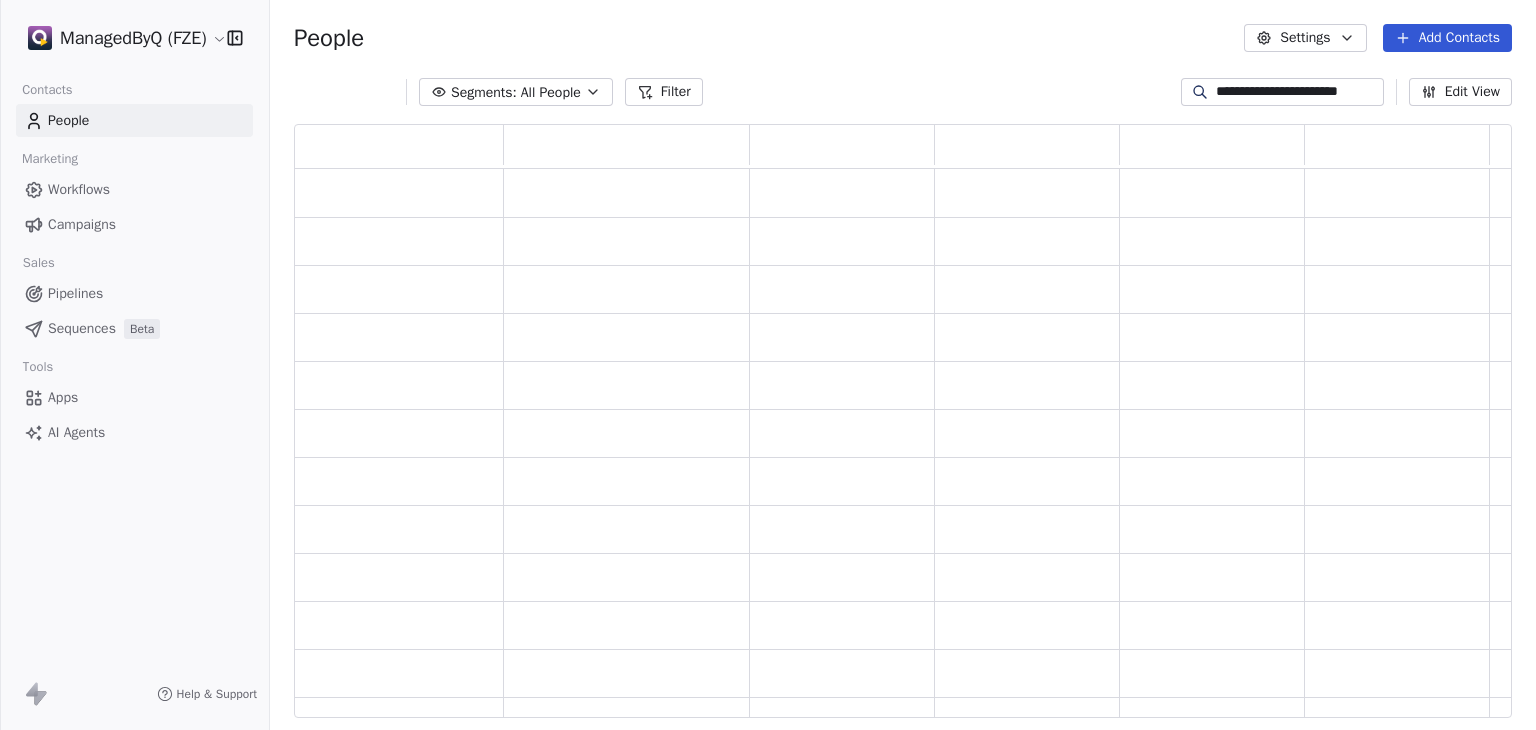 type on "**********" 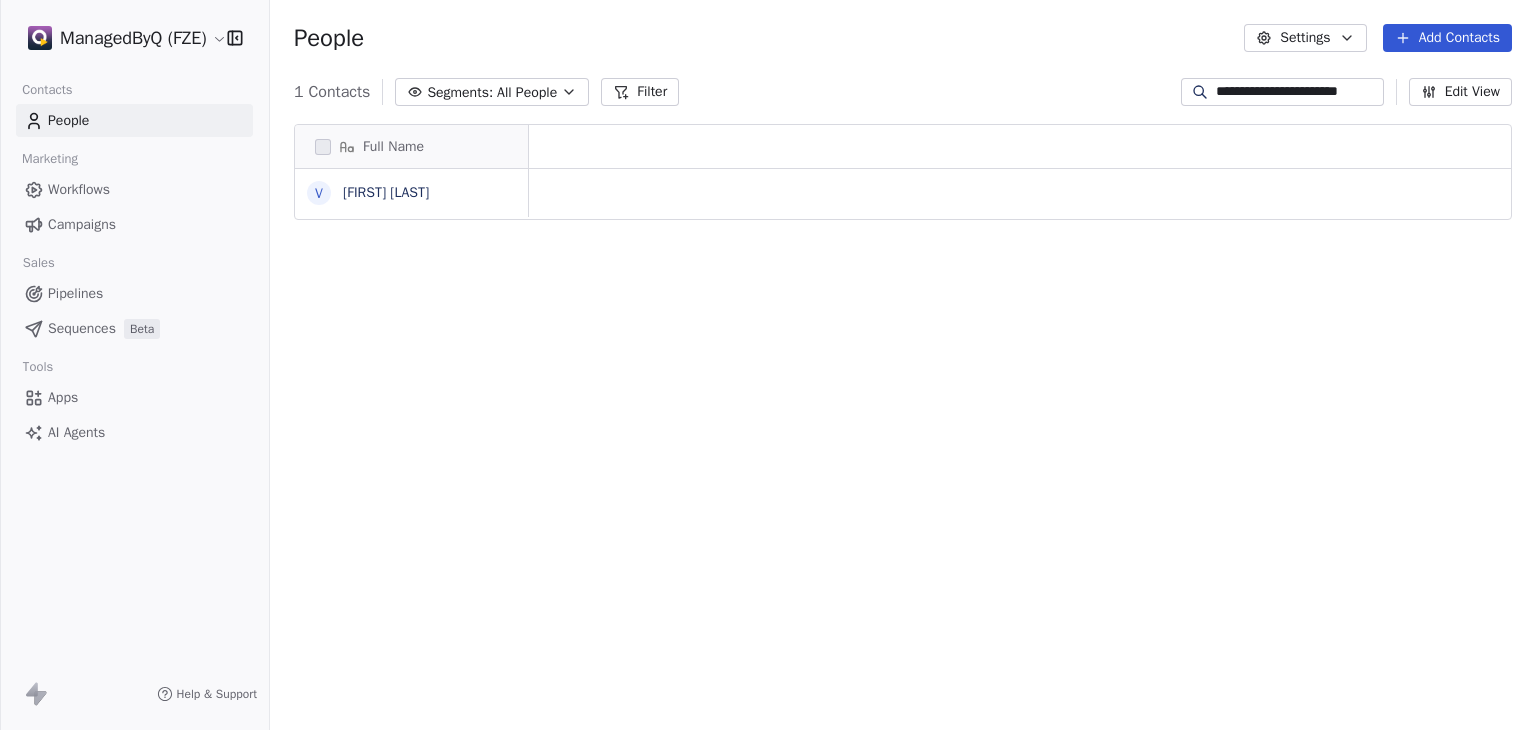 scroll, scrollTop: 0, scrollLeft: 0, axis: both 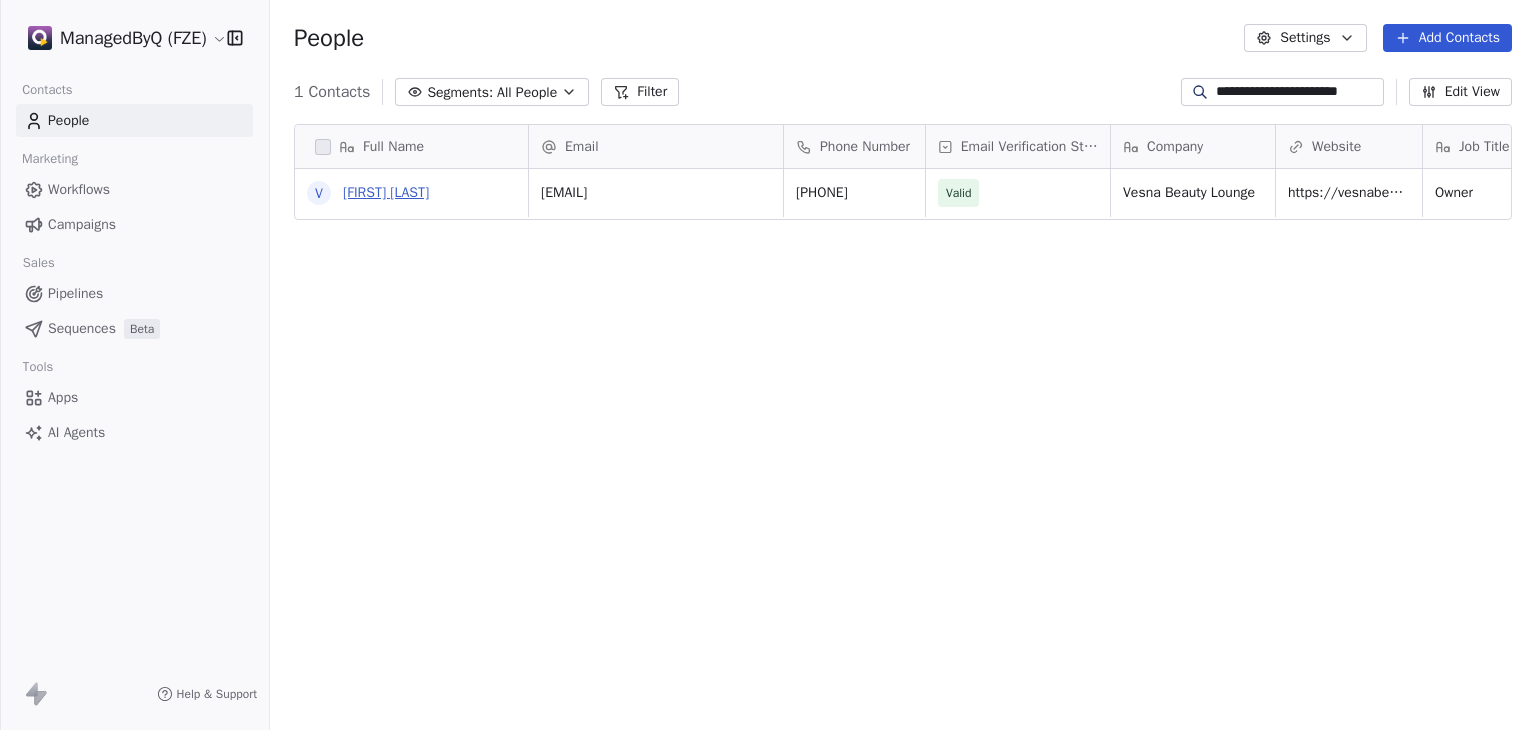 click on "[FIRST] [LAST]" at bounding box center [386, 192] 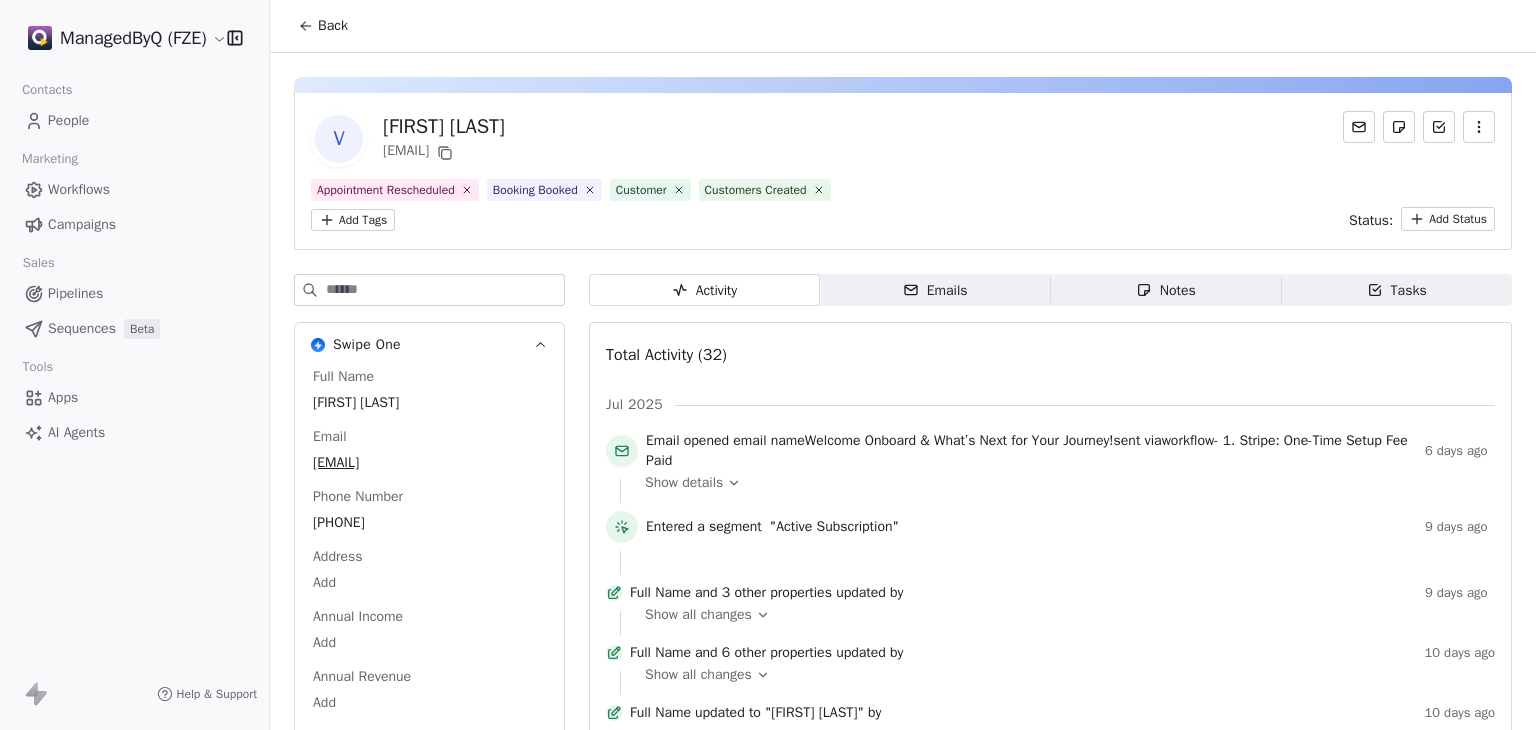 click on "Back" at bounding box center (323, 26) 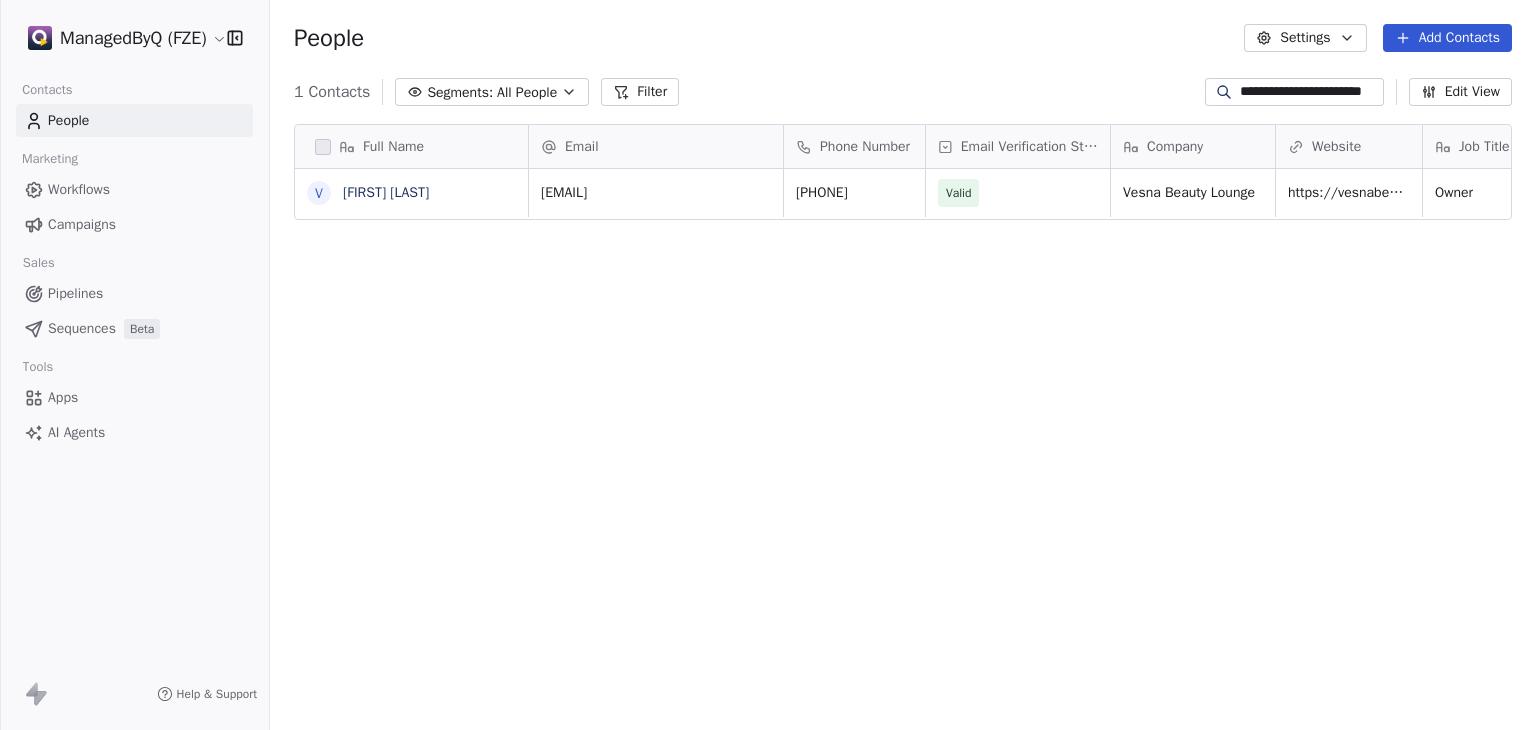scroll, scrollTop: 16, scrollLeft: 16, axis: both 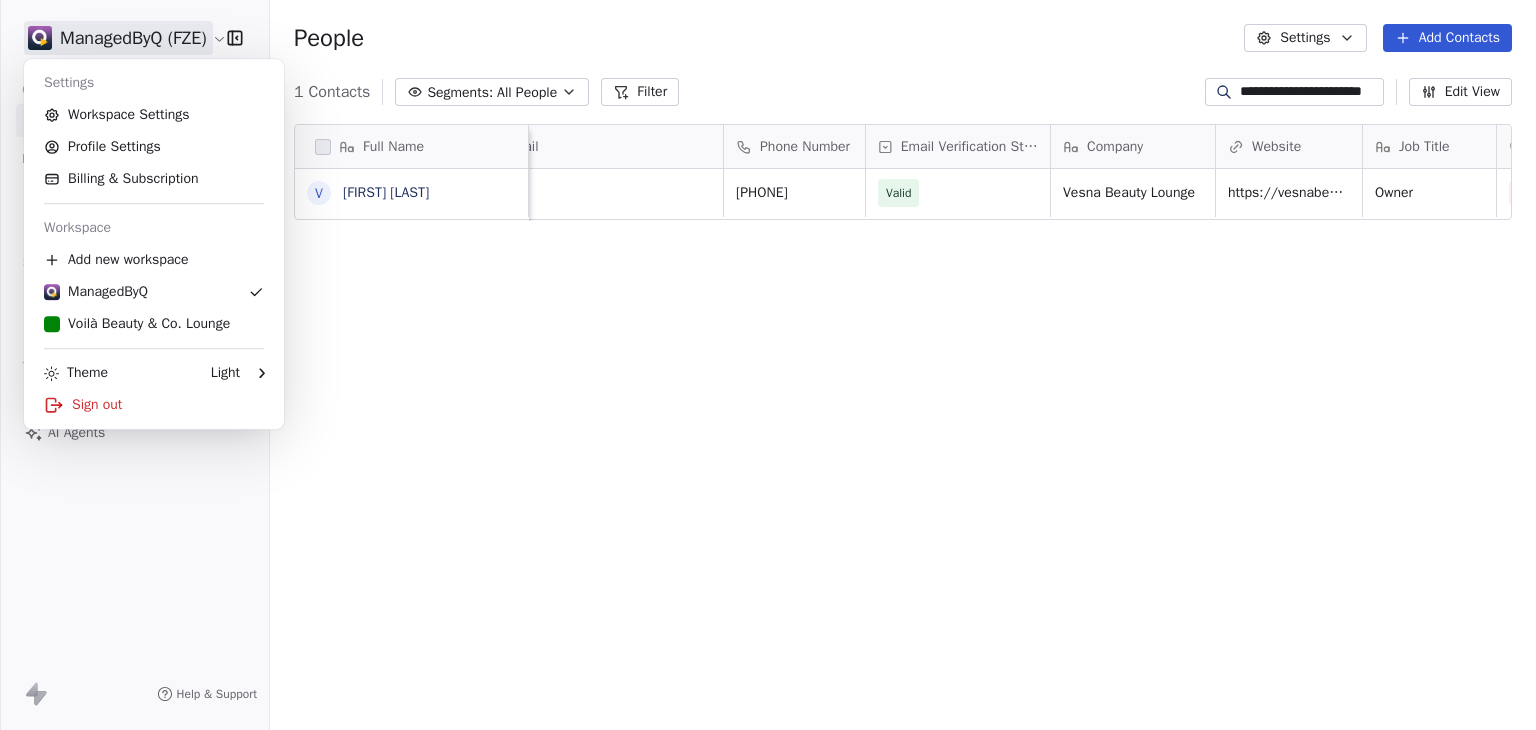 click on "**********" at bounding box center [768, 365] 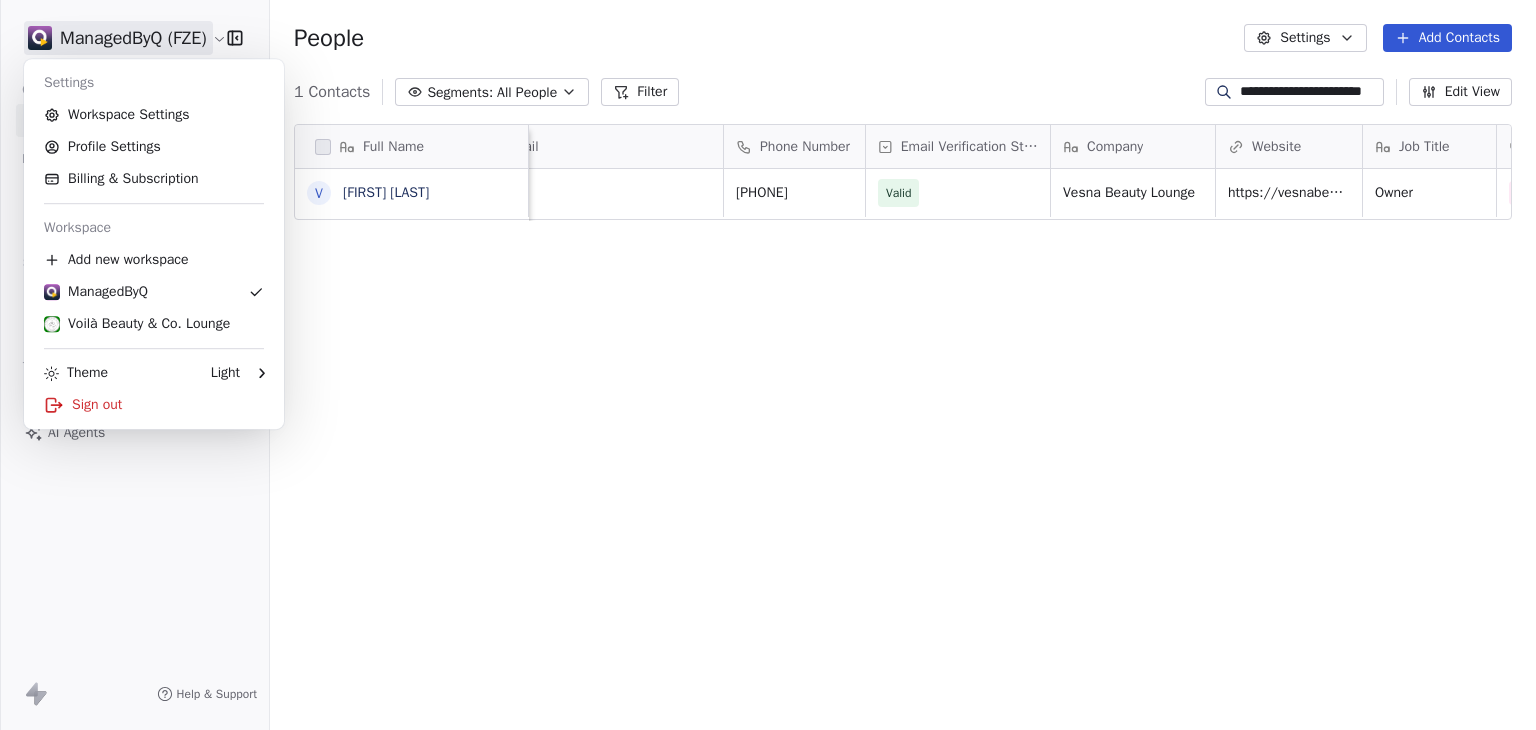 click on "**********" at bounding box center (768, 365) 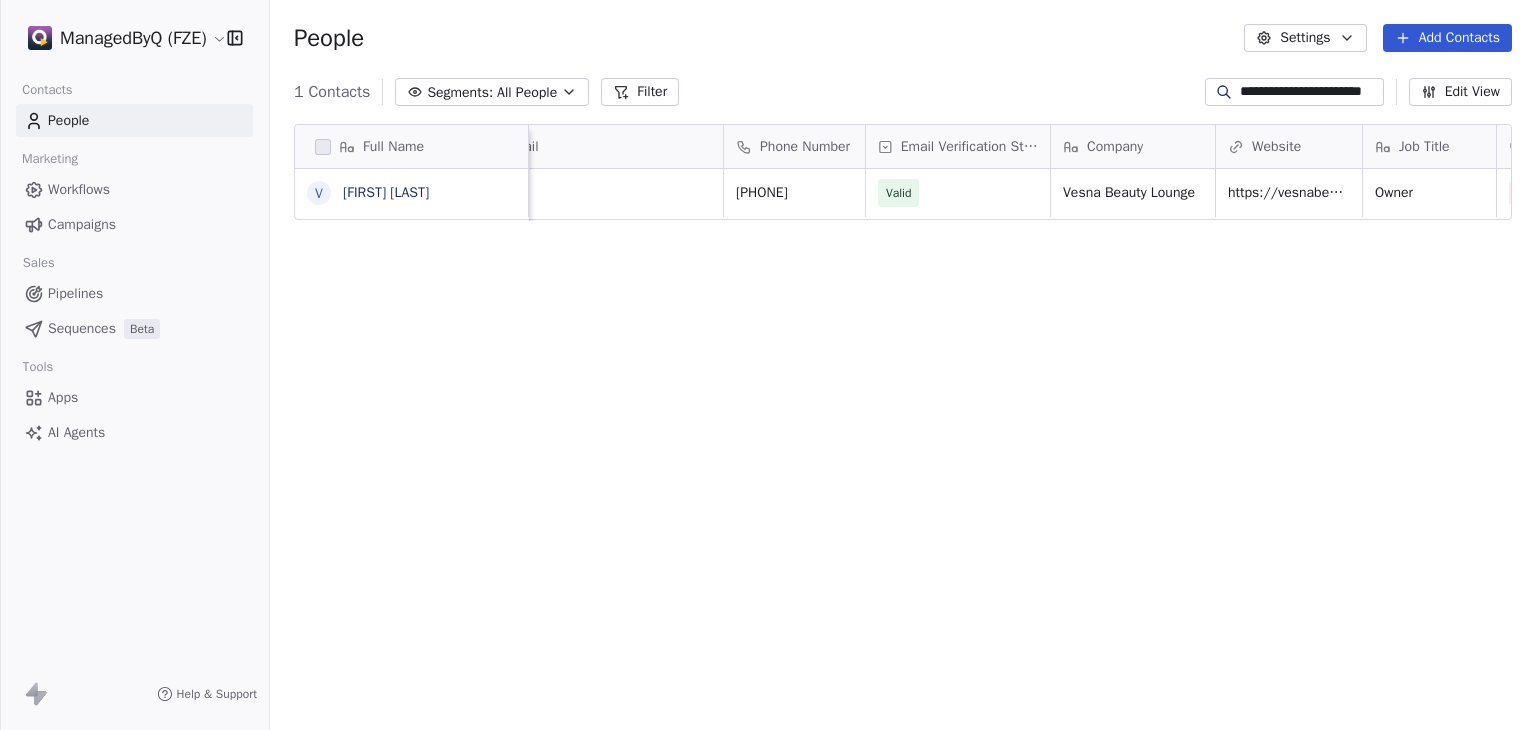 click on "Edit View" at bounding box center (1460, 92) 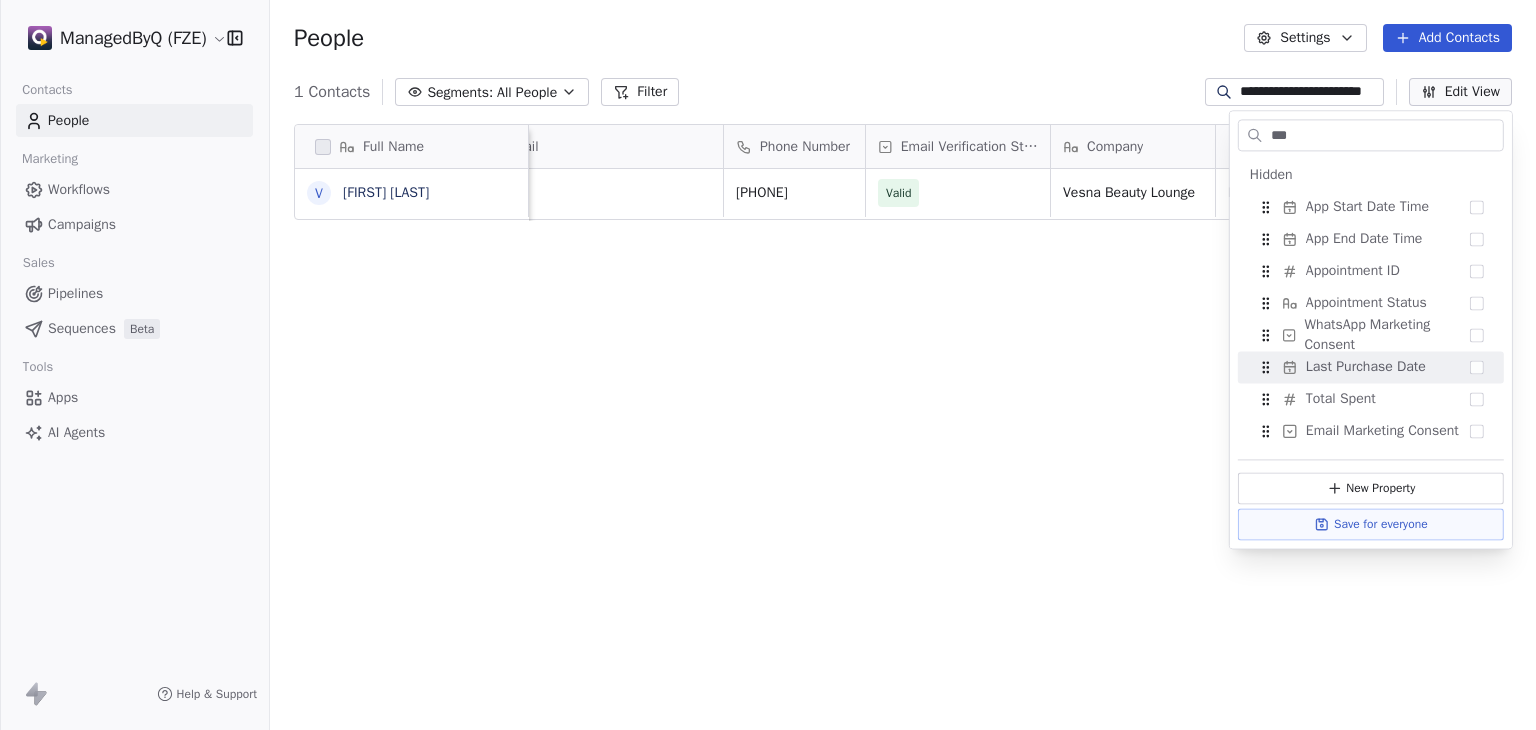 type on "***" 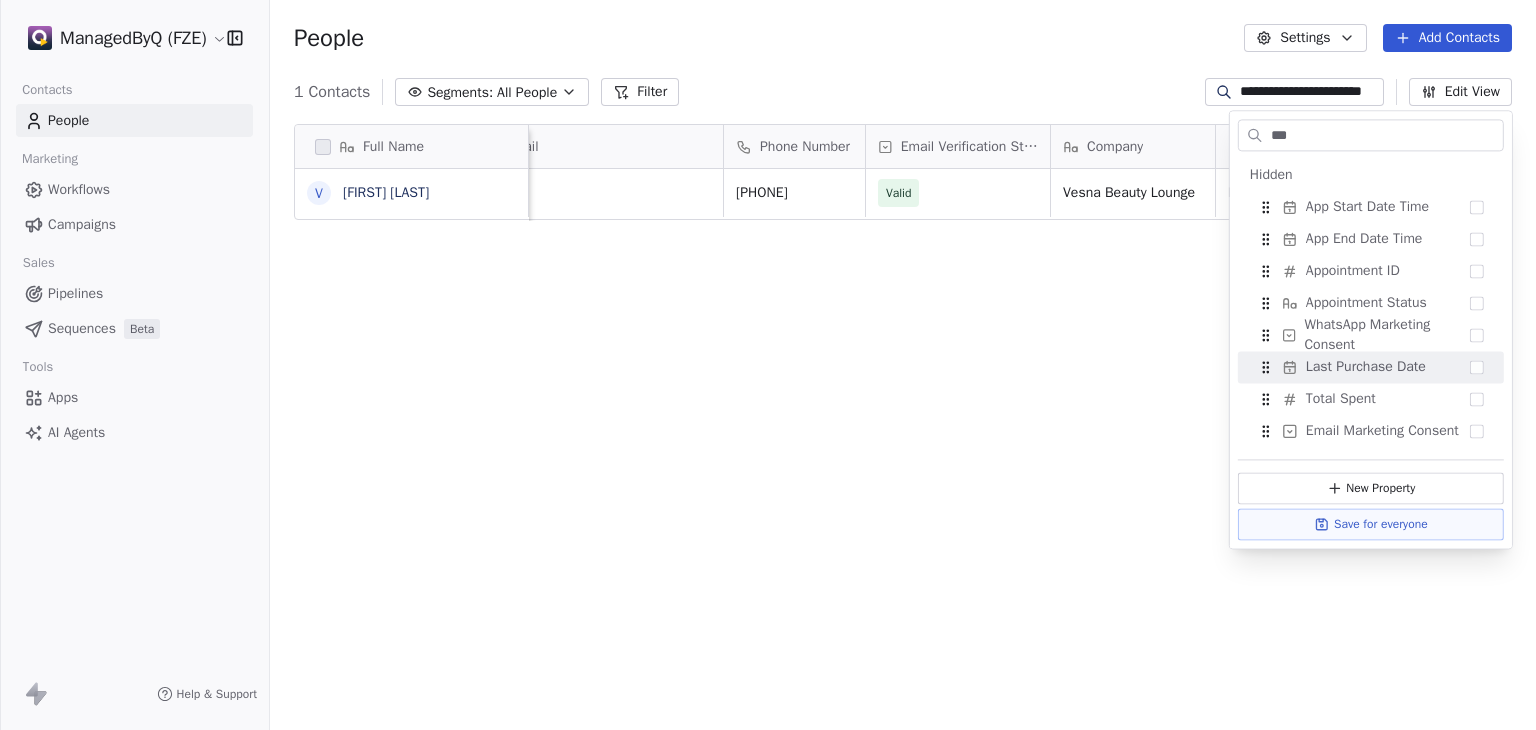 click on "[DATE] [TIME] Full Name V [FIRST] [LAST] Email Phone Number Email Verification Status Company Website Job Title Tags Next Billing Date IST Created Date IST [EMAIL] [PHONE] Valid Vesna Beauty Lounge https://vesnabeauty.ae/ Owner Appointment Rescheduled Booking Booked Customer Customers Created [DATE] [TIME] [DATE] [TIME] Domain Management (Annual)
To pick up a draggable item, press the space bar.
While dragging, use the arrow keys to move the item.
Press space again to drop the item in its new position, or press escape to cancel." at bounding box center [903, 429] 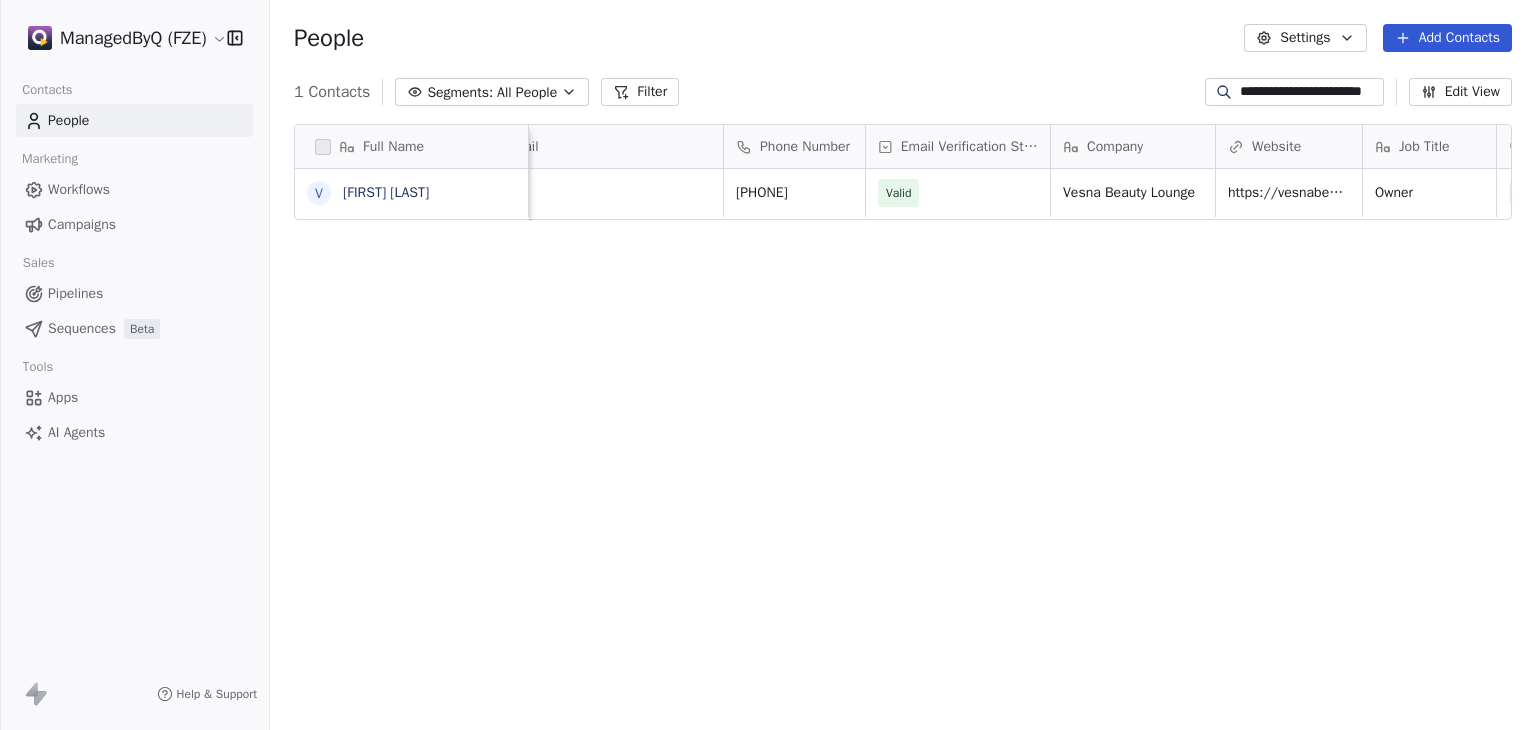 click on "Apps" at bounding box center [63, 397] 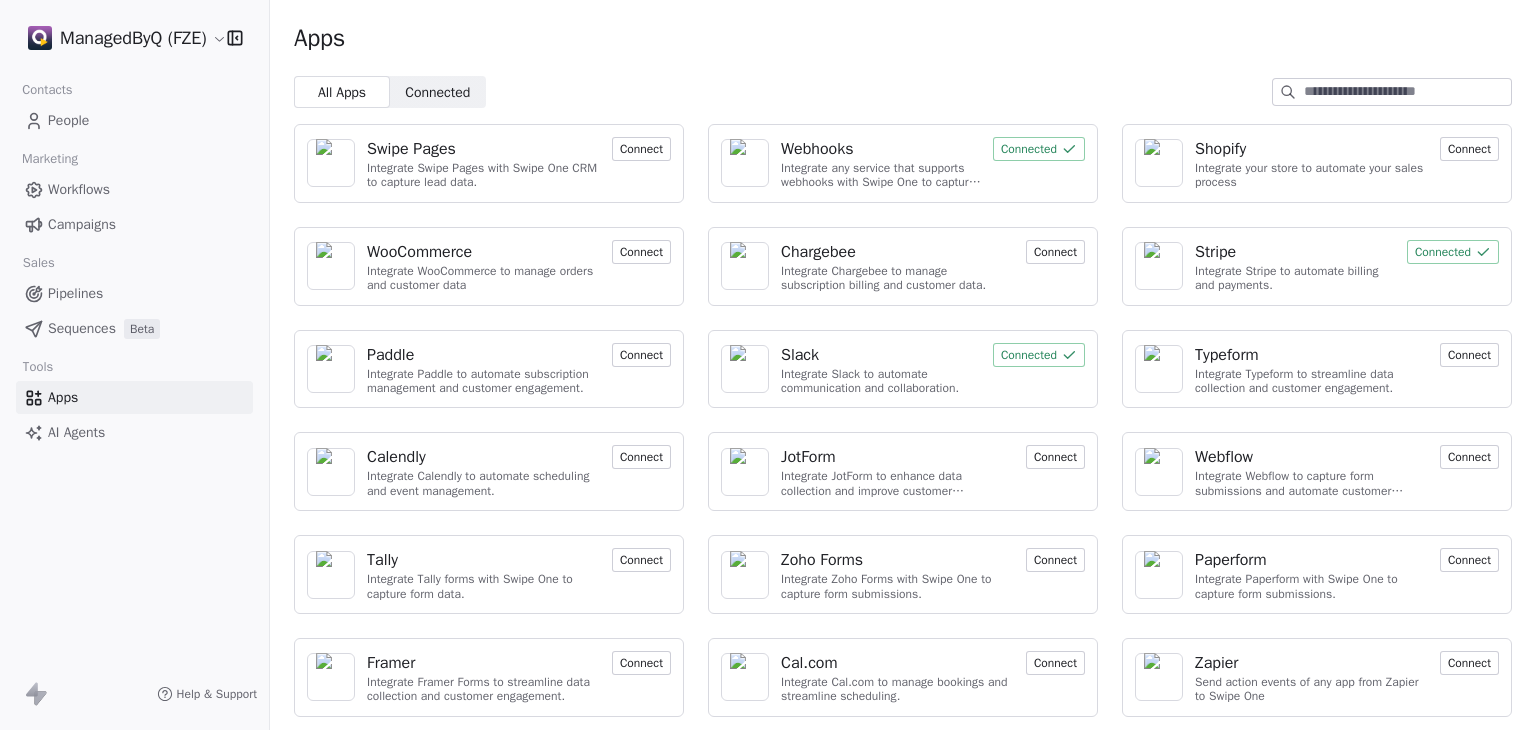 click on "Webhooks" at bounding box center (817, 149) 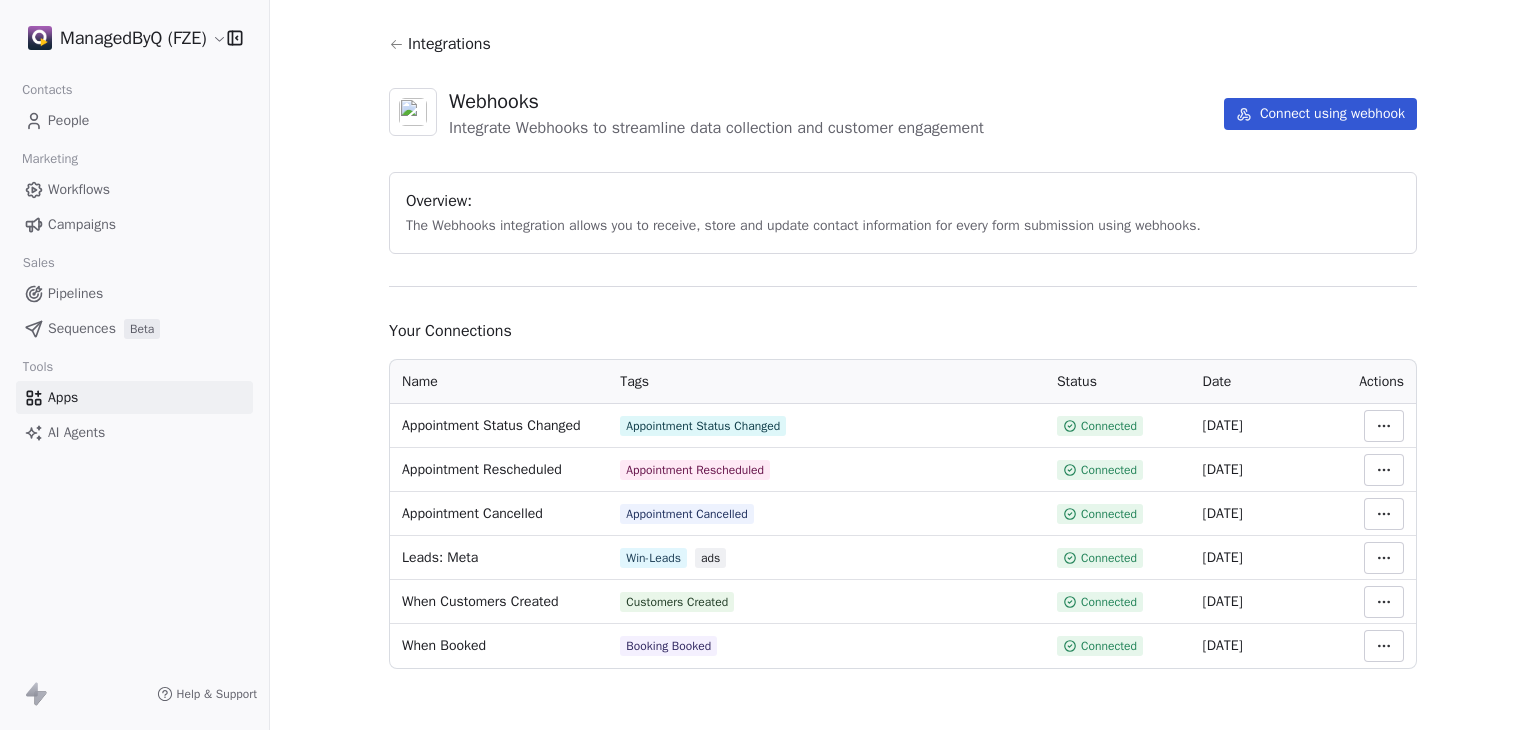 scroll, scrollTop: 34, scrollLeft: 0, axis: vertical 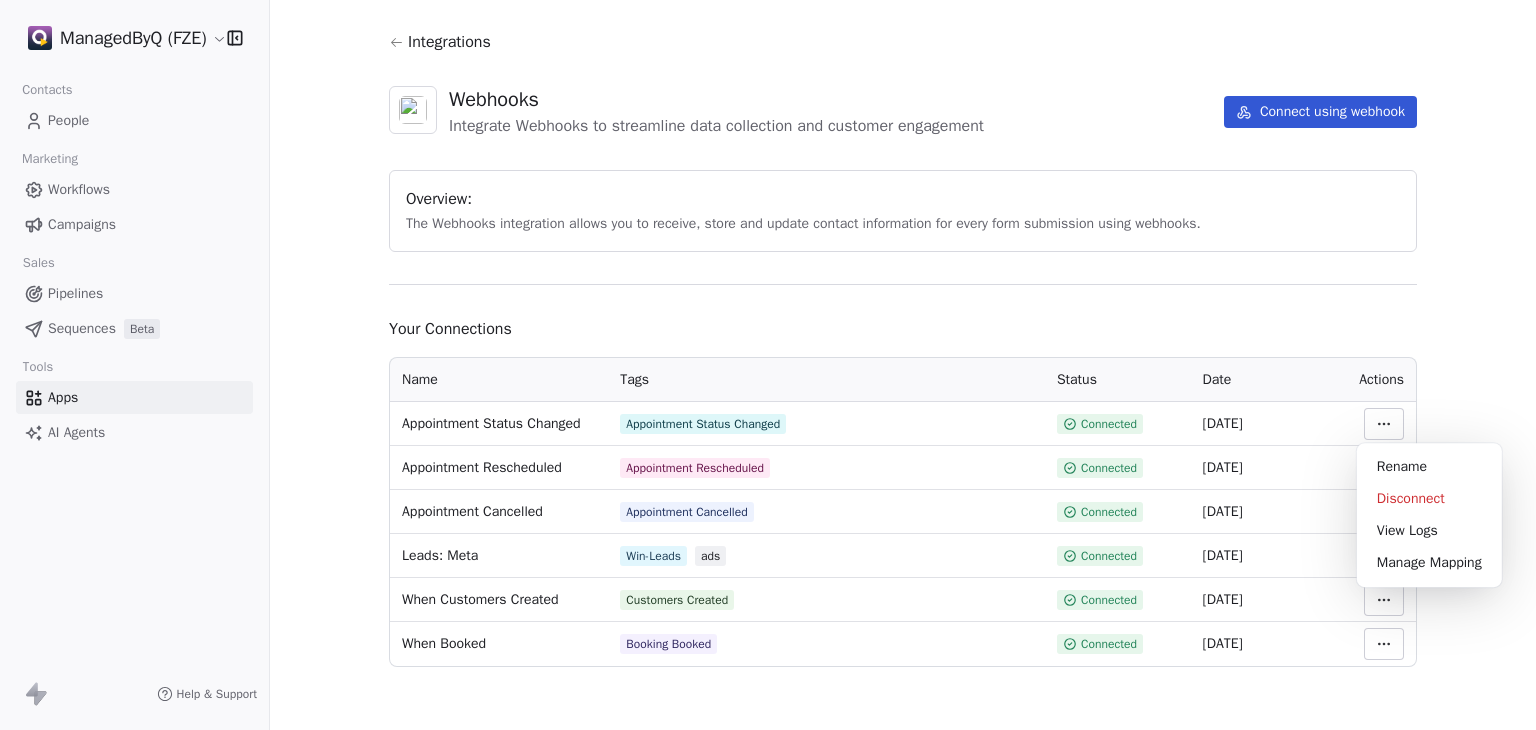 click on "ManagedByQ (FZE) Contacts People Marketing Workflows Campaigns Sales Pipelines Sequences Beta Tools Apps AI Agents Help & Support Integrations Webhooks Integrate Webhooks to streamline data collection and customer engagement Connect using webhook Overview: The Webhooks integration allows you to receive, store and update contact information for every form submission using webhooks. Your Connections Name Tags Status Date Actions Appointment Status Changed Appointment Status Changed Connected [DATE] Appointment Rescheduled Appointment Rescheduled Connected [DATE] Appointment Cancelled Appointment Cancelled Connected [DATE] Leads: Meta Win-Leads ads Connected [DATE] When Customers Created Customers Created Connected [DATE] When Booked Booking Booked Connected [DATE]   Rename Disconnect View Logs Manage Mapping" at bounding box center (768, 365) 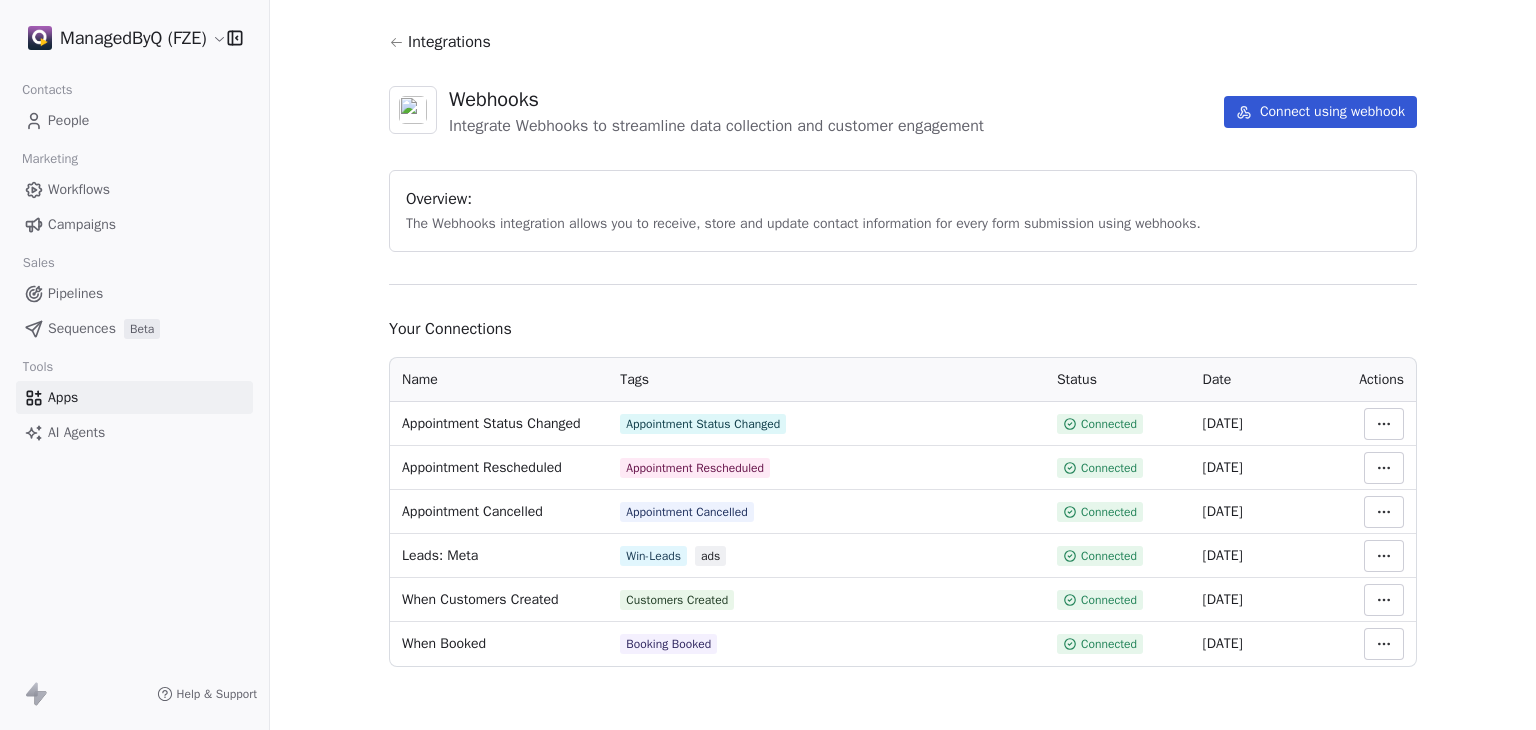 type 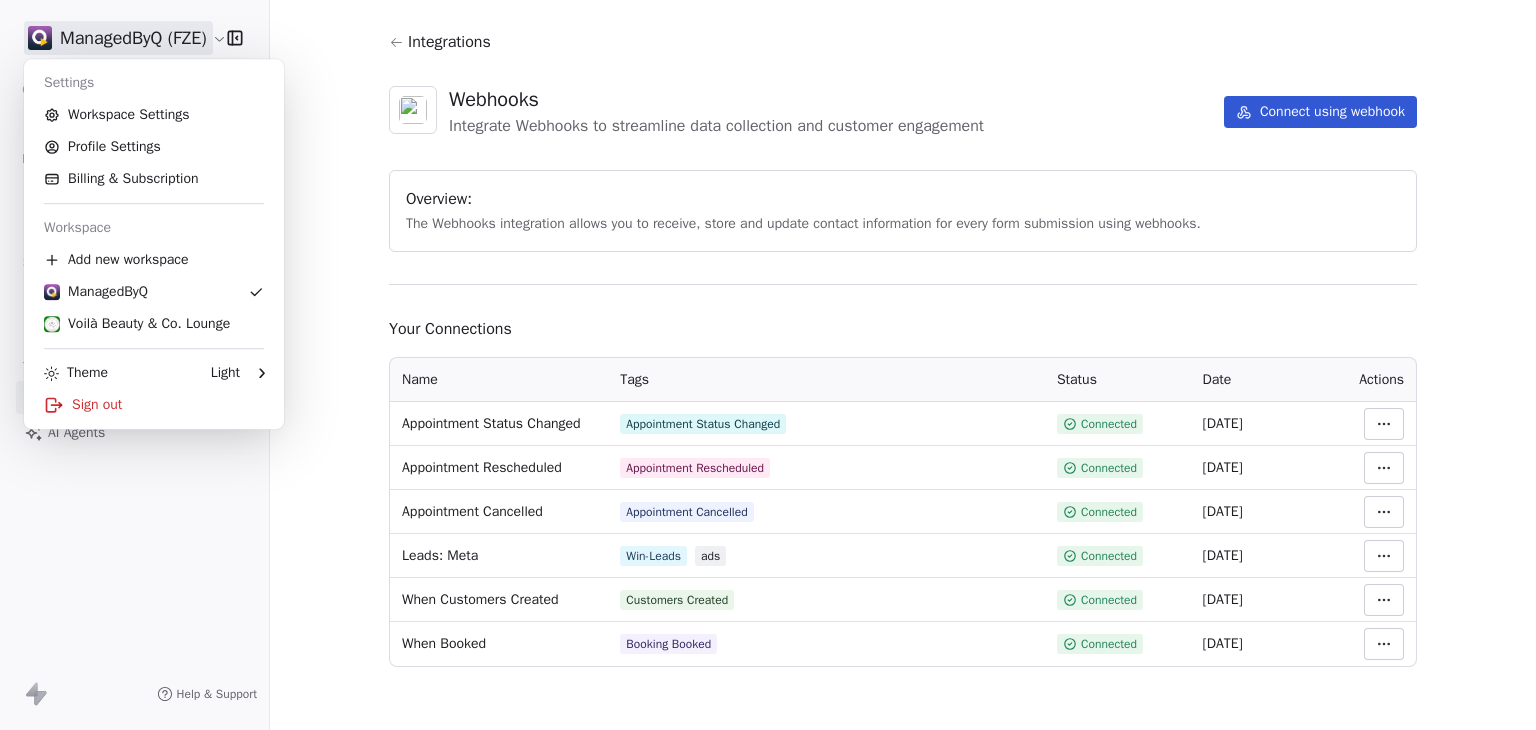 click on "ManagedByQ (FZE) Contacts People Marketing Workflows Campaigns Sales Pipelines Sequences Beta Tools Apps AI Agents Help & Support Integrations Webhooks Integrate Webhooks to streamline data collection and customer engagement Connect using webhook Overview: The Webhooks integration allows you to receive, store and update contact information for every form submission using webhooks. Your Connections Name Tags Status Date Actions Appointment Status Changed Appointment Status Changed Connected [DATE] Appointment Rescheduled Appointment Rescheduled Connected [DATE] Appointment Cancelled Appointment Cancelled Connected [DATE] Leads: Meta Win-Leads ads Connected [DATE] When Customers Created Customers Created Connected [DATE] When Booked Booking Booked Connected [DATE]   Settings Workspace Settings Profile Settings Billing & Subscription   Workspace Add new workspace ManagedByQ Voilà Beauty & Co. Lounge Theme Light Sign out" at bounding box center (768, 365) 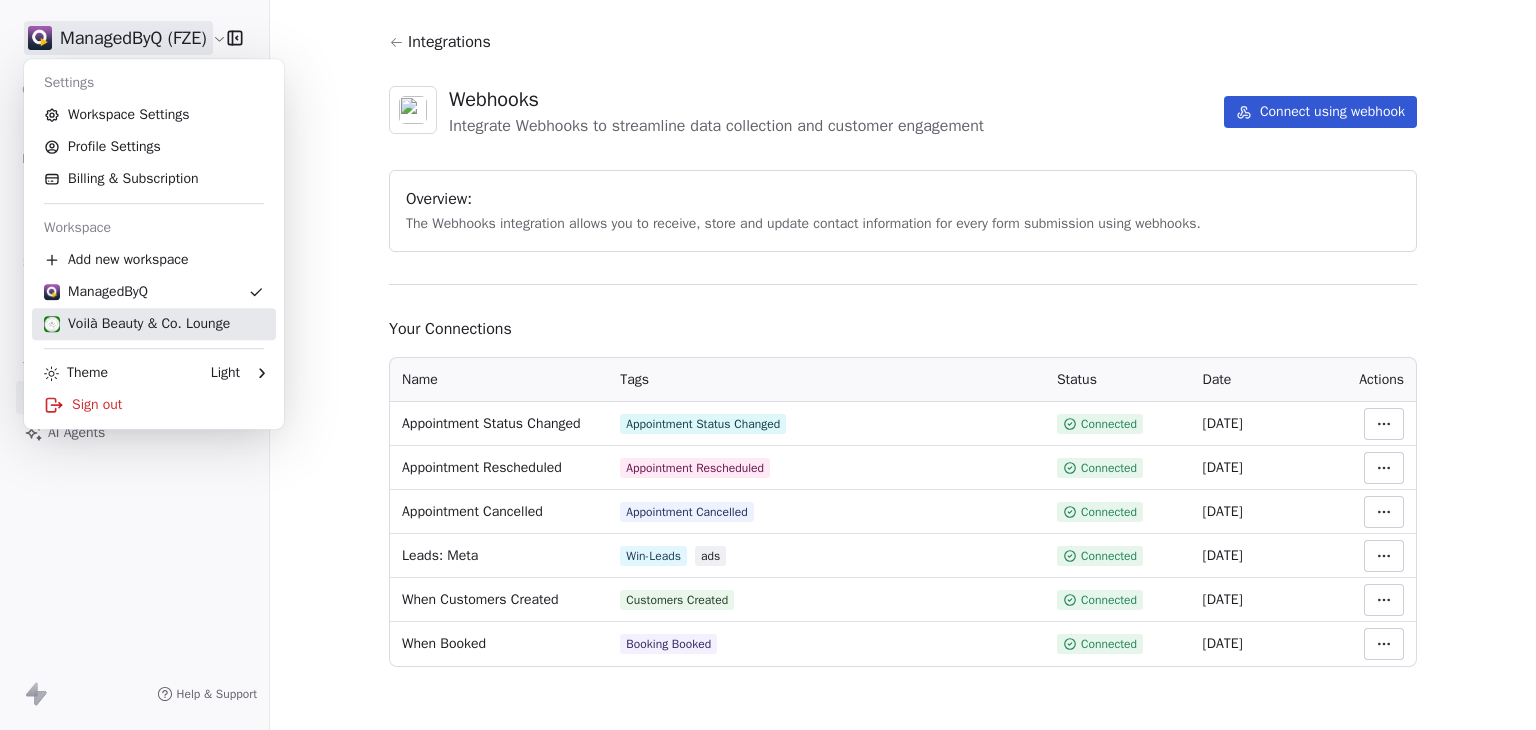 click on "Voilà Beauty & Co. Lounge" at bounding box center (137, 324) 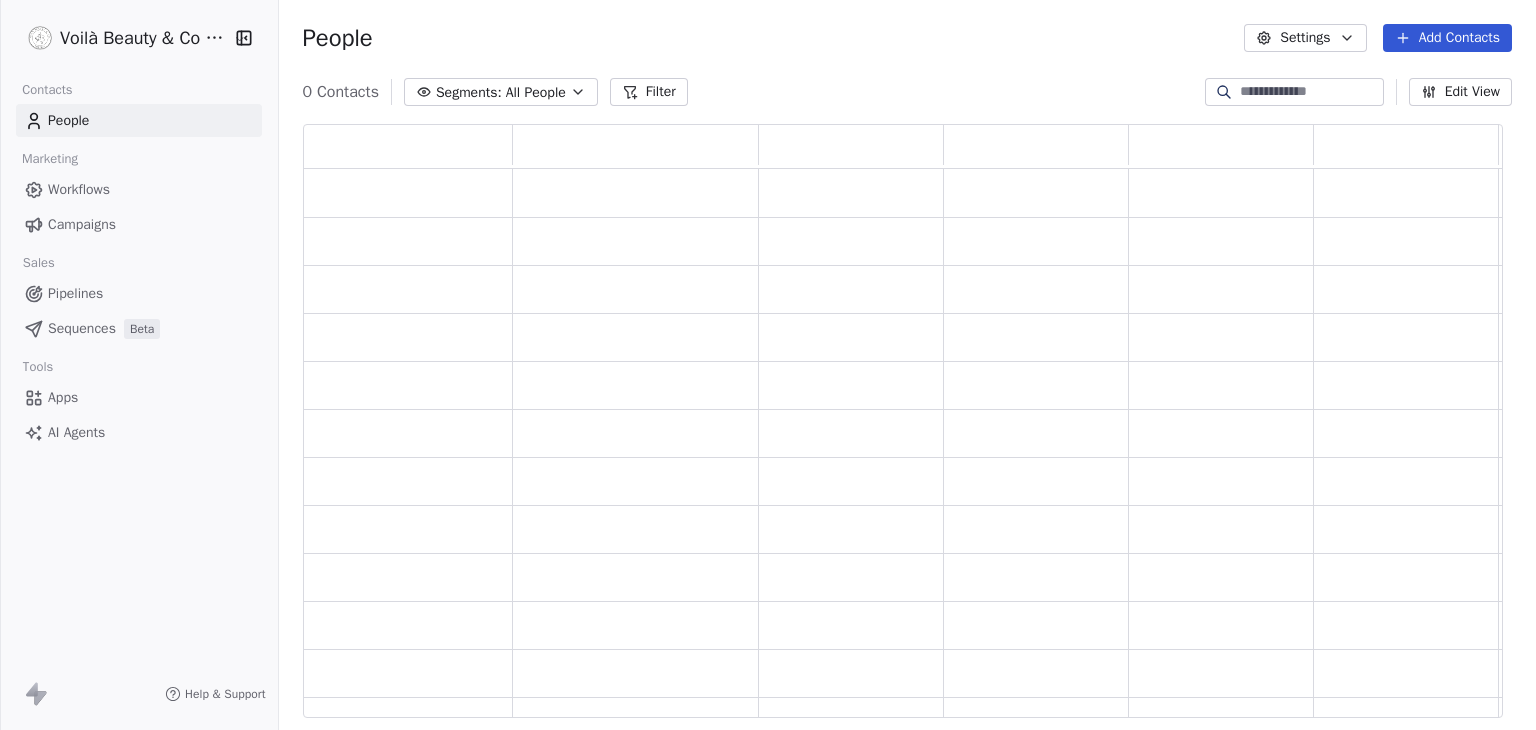 scroll, scrollTop: 16, scrollLeft: 16, axis: both 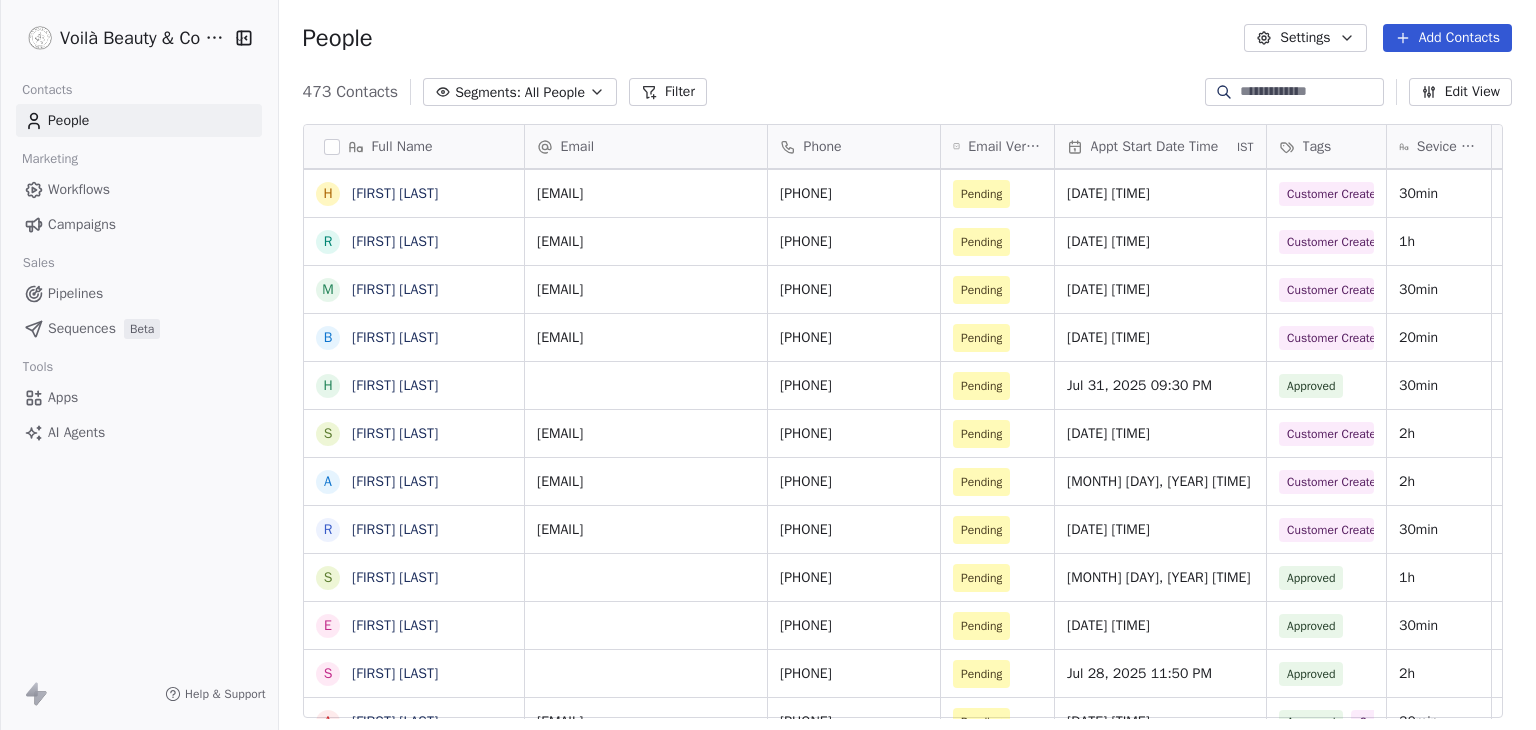 click on "Apps" at bounding box center [63, 397] 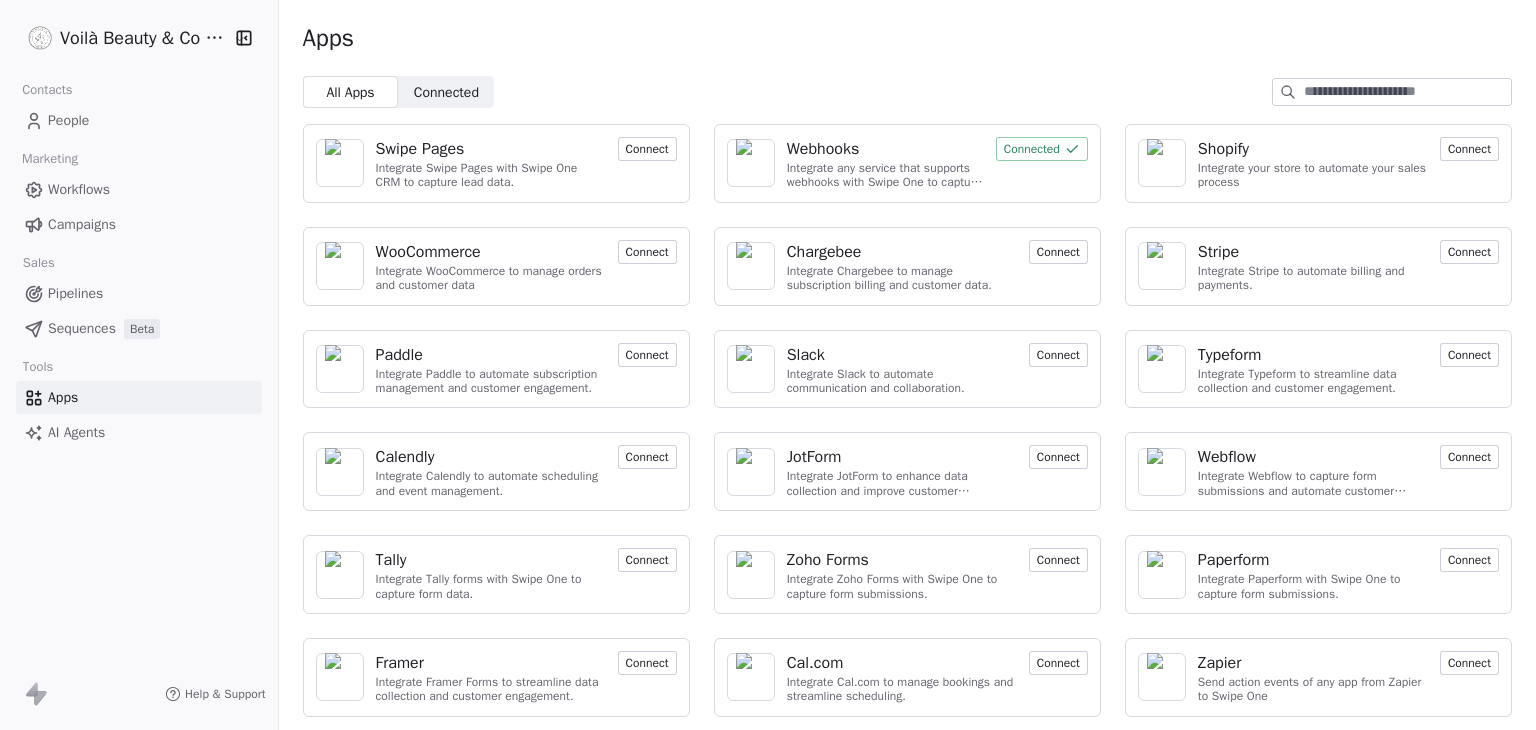 click on "Webhooks" at bounding box center (823, 149) 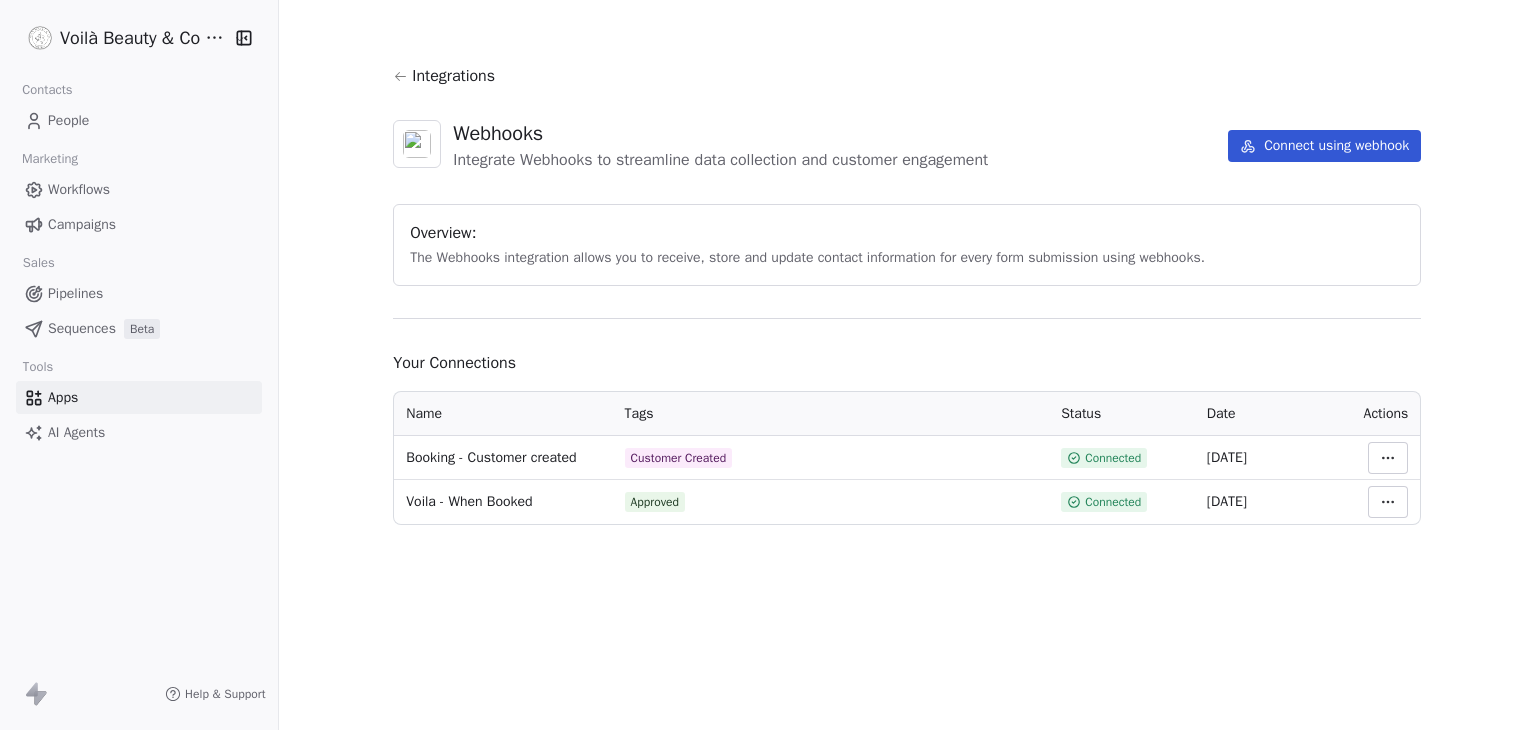 click on "Integrations Webhooks Integrate Webhooks to streamline data collection and customer engagement Connect using webhook Overview: The Webhooks integration allows you to receive, store and update contact information for every form submission using webhooks. Your Connections Name Tags Status Date Actions Booking - Customer created Customer Created Connected [DATE] Voila - When Booked Approved Connected [DATE]" at bounding box center [907, 294] 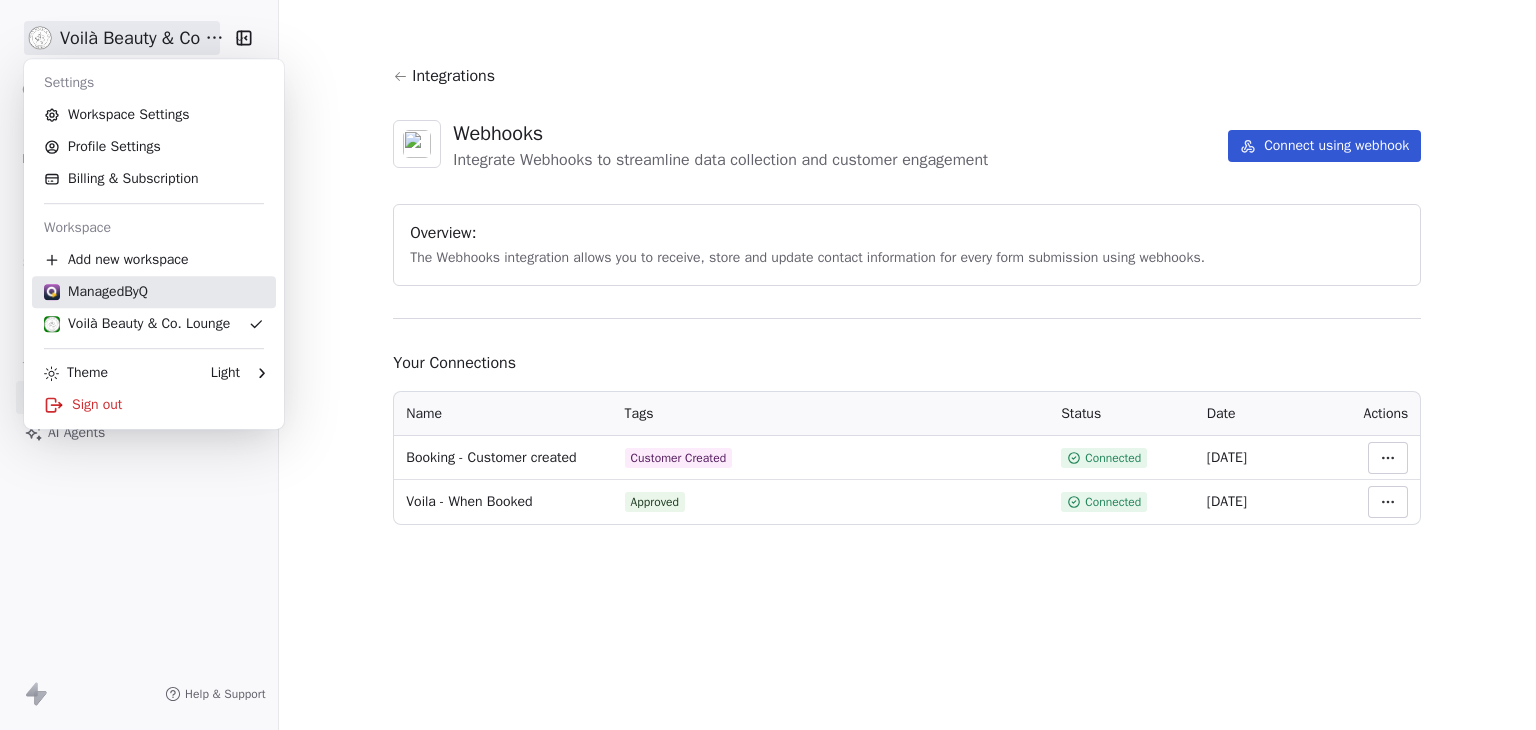 click on "ManagedByQ" at bounding box center (96, 292) 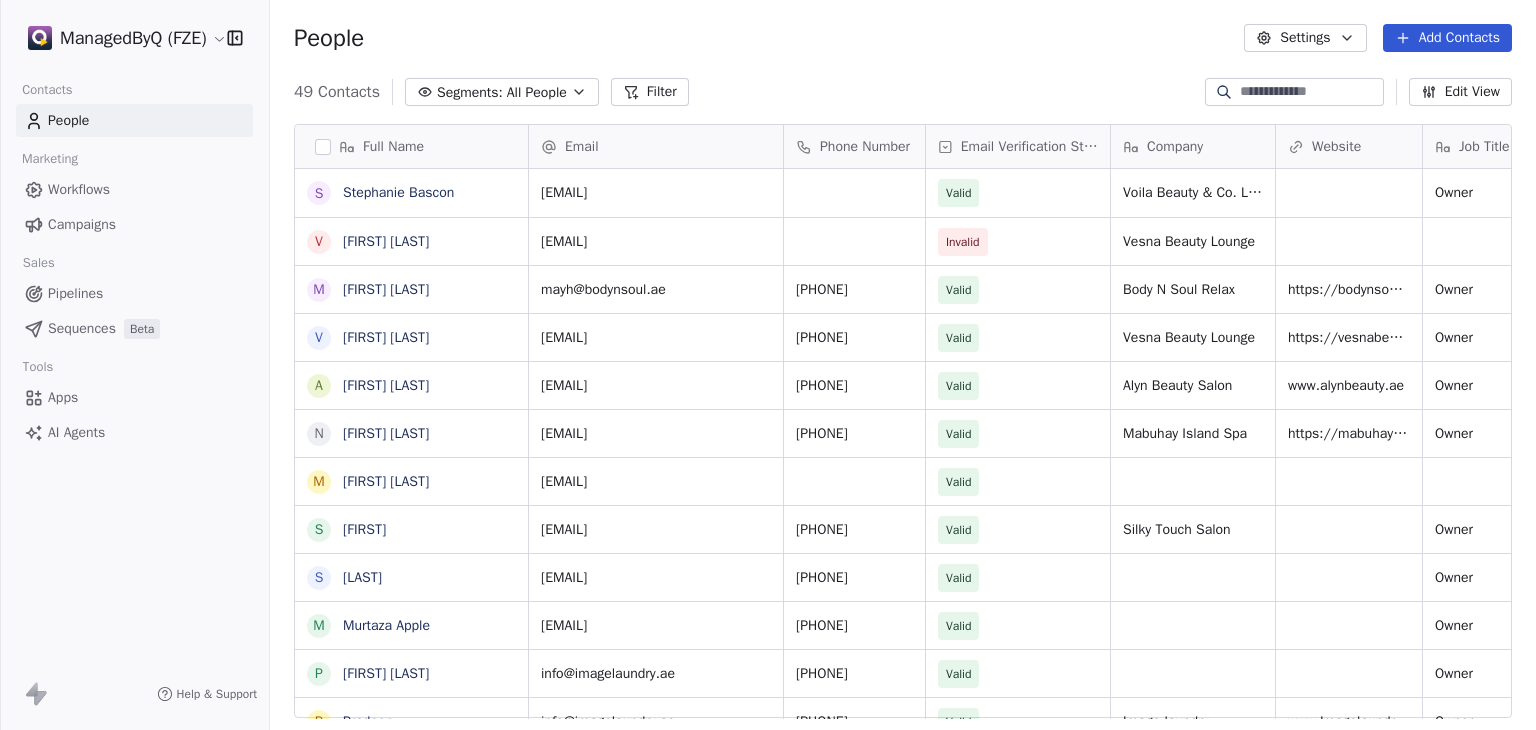 scroll, scrollTop: 48, scrollLeft: 0, axis: vertical 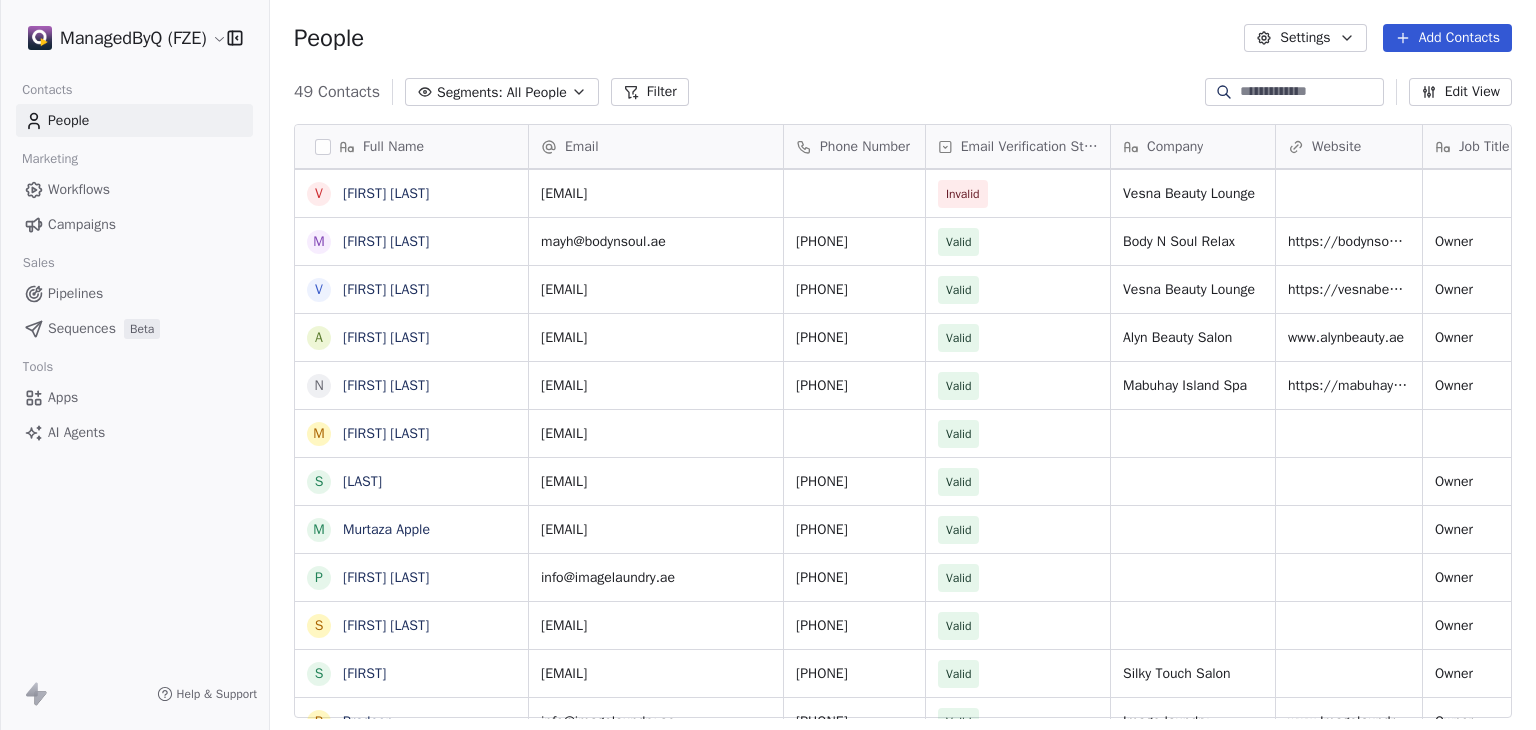 click on "Apps" at bounding box center [63, 397] 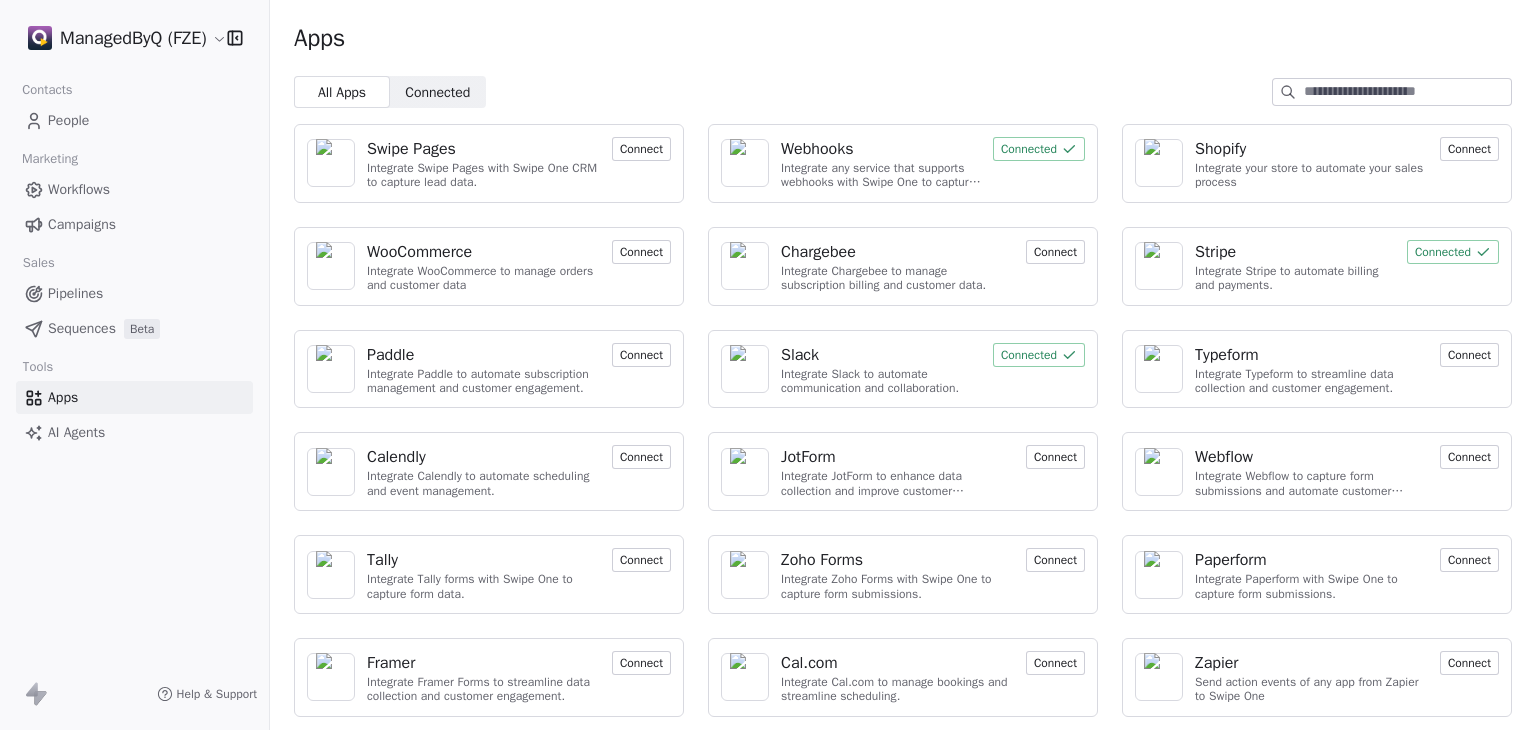 click on "Webhooks" at bounding box center [817, 149] 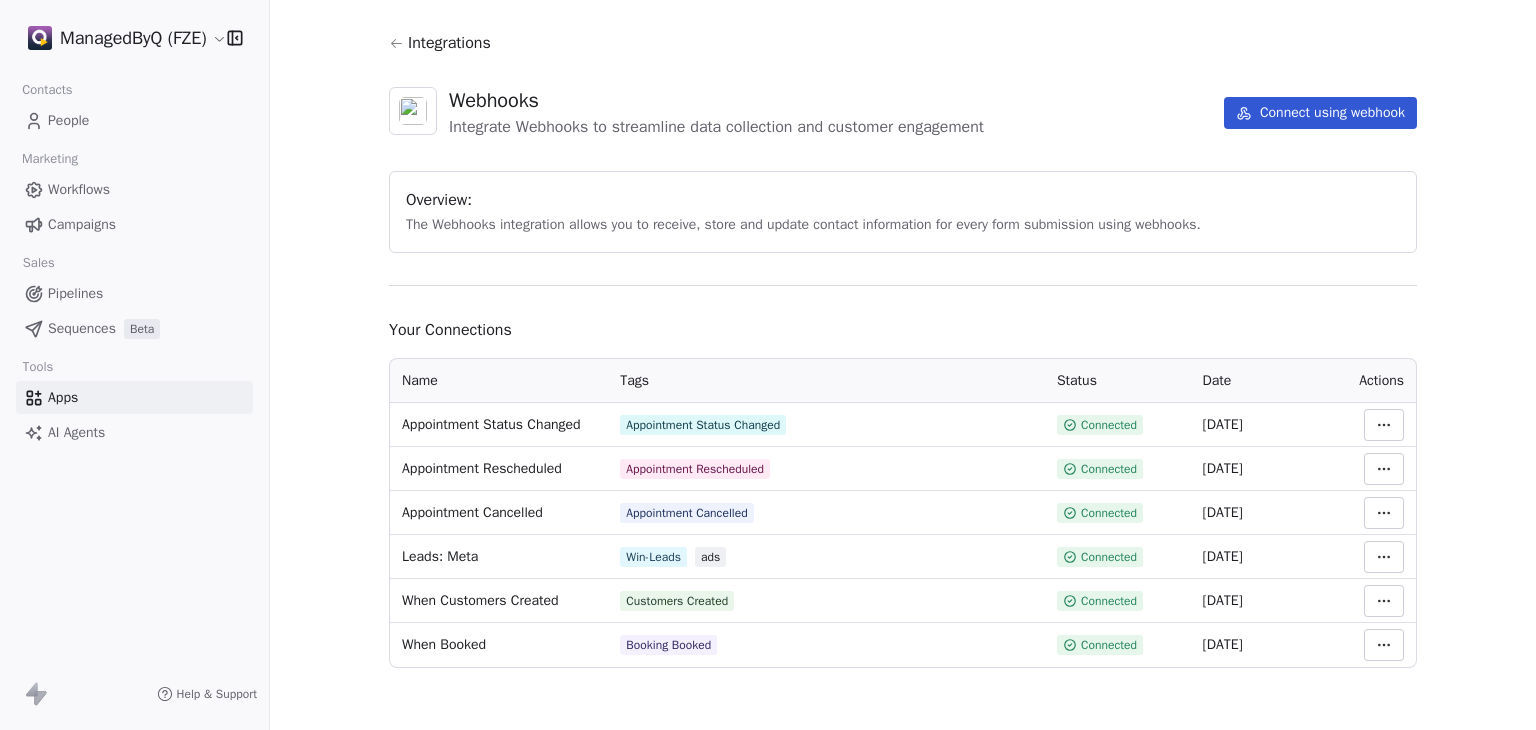 scroll, scrollTop: 34, scrollLeft: 0, axis: vertical 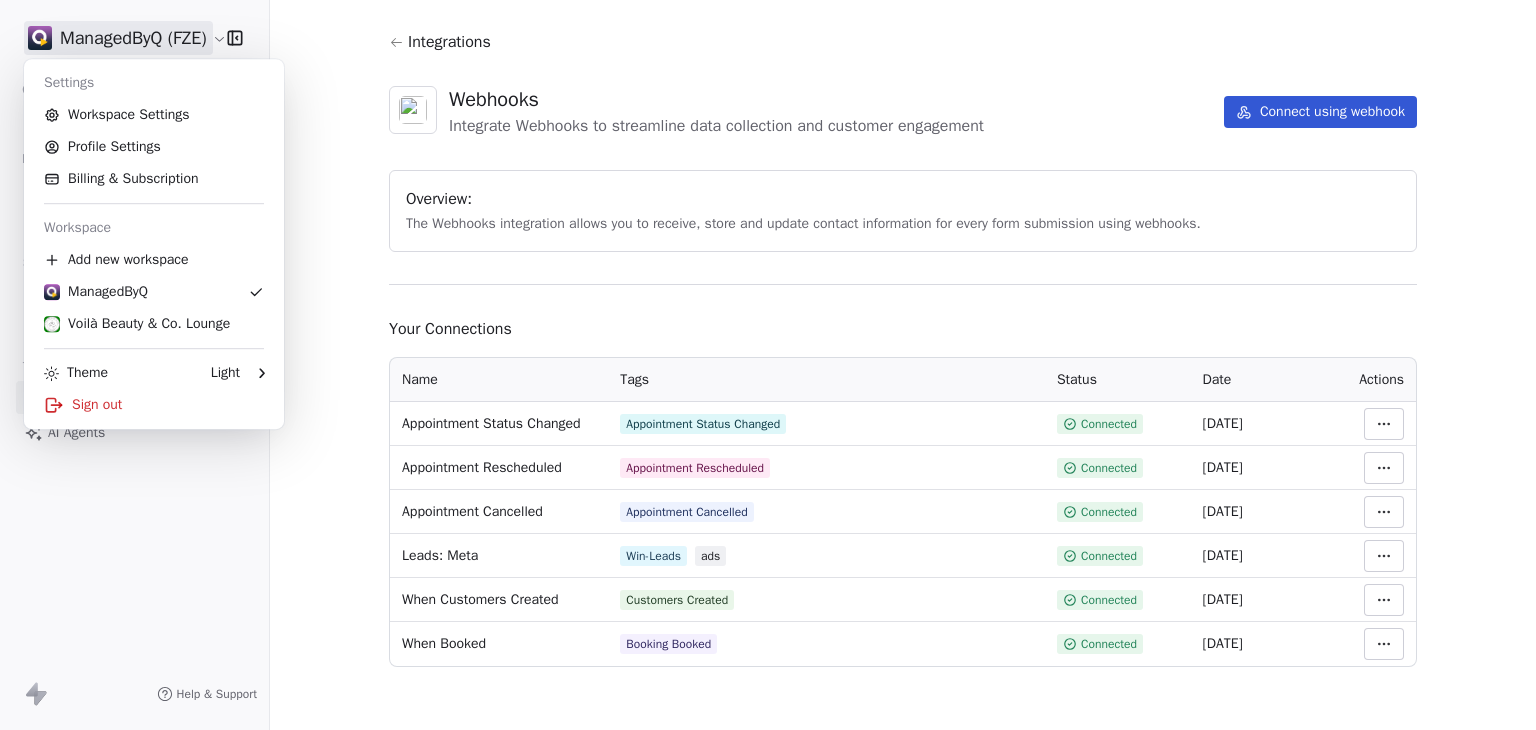 click on "ManagedByQ (FZE) Contacts People Marketing Workflows Campaigns Sales Pipelines Sequences Beta Tools Apps AI Agents Help & Support Integrations Webhooks Integrate Webhooks to streamline data collection and customer engagement Connect using webhook Overview: The Webhooks integration allows you to receive, store and update contact information for every form submission using webhooks. Your Connections Name Tags Status Date Actions Appointment Status Changed Appointment Status Changed Connected [DATE] Appointment Rescheduled Appointment Rescheduled Connected [DATE] Appointment Cancelled Appointment Cancelled Connected [DATE] Leads: Meta Win-Leads ads Connected [DATE] When Customers Created Customers Created Connected [DATE] When Booked Booking Booked Connected [DATE]   Settings Workspace Settings Profile Settings Billing & Subscription   Workspace Add new workspace ManagedByQ Voilà Beauty & Co. Lounge Theme Light Sign out" at bounding box center [768, 365] 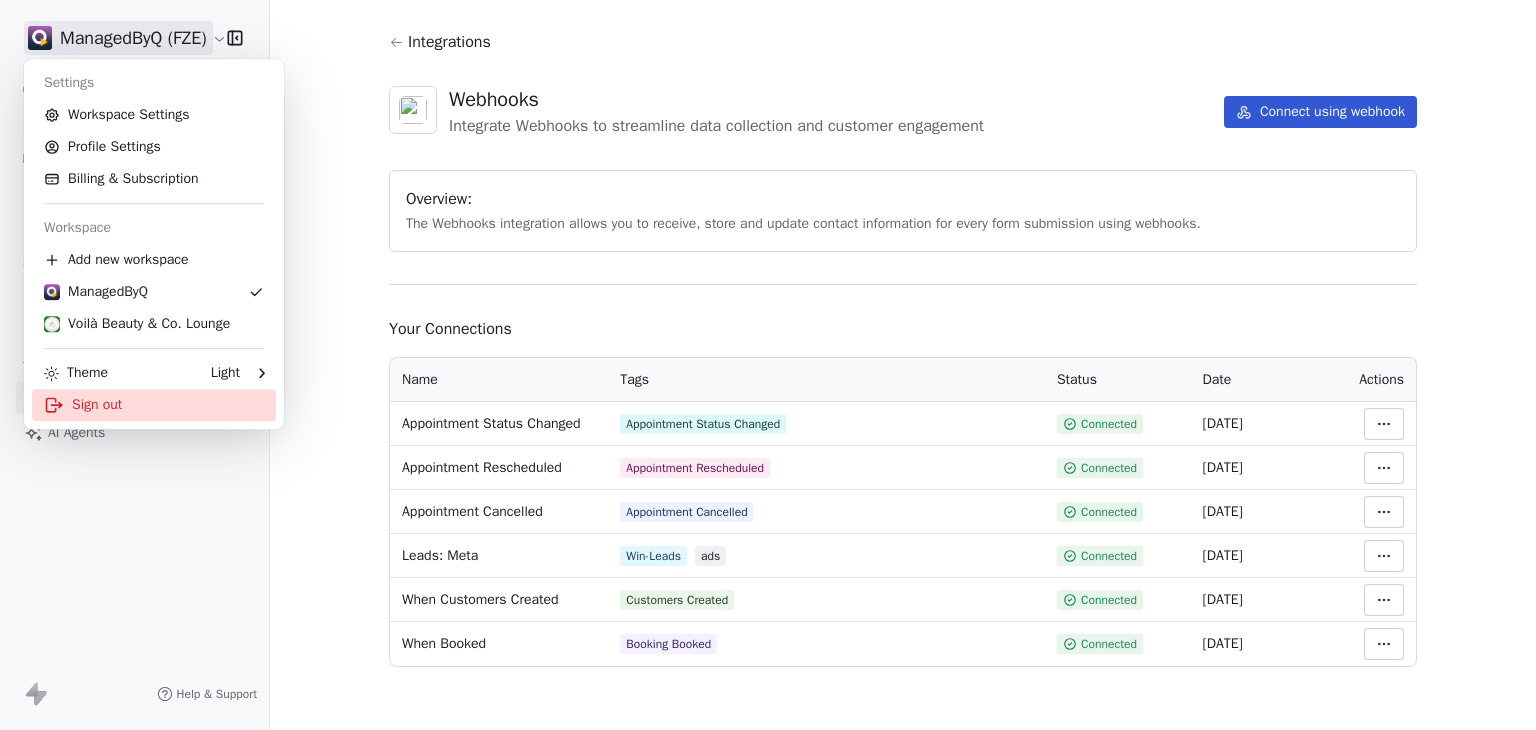 click on "Sign out" at bounding box center (154, 405) 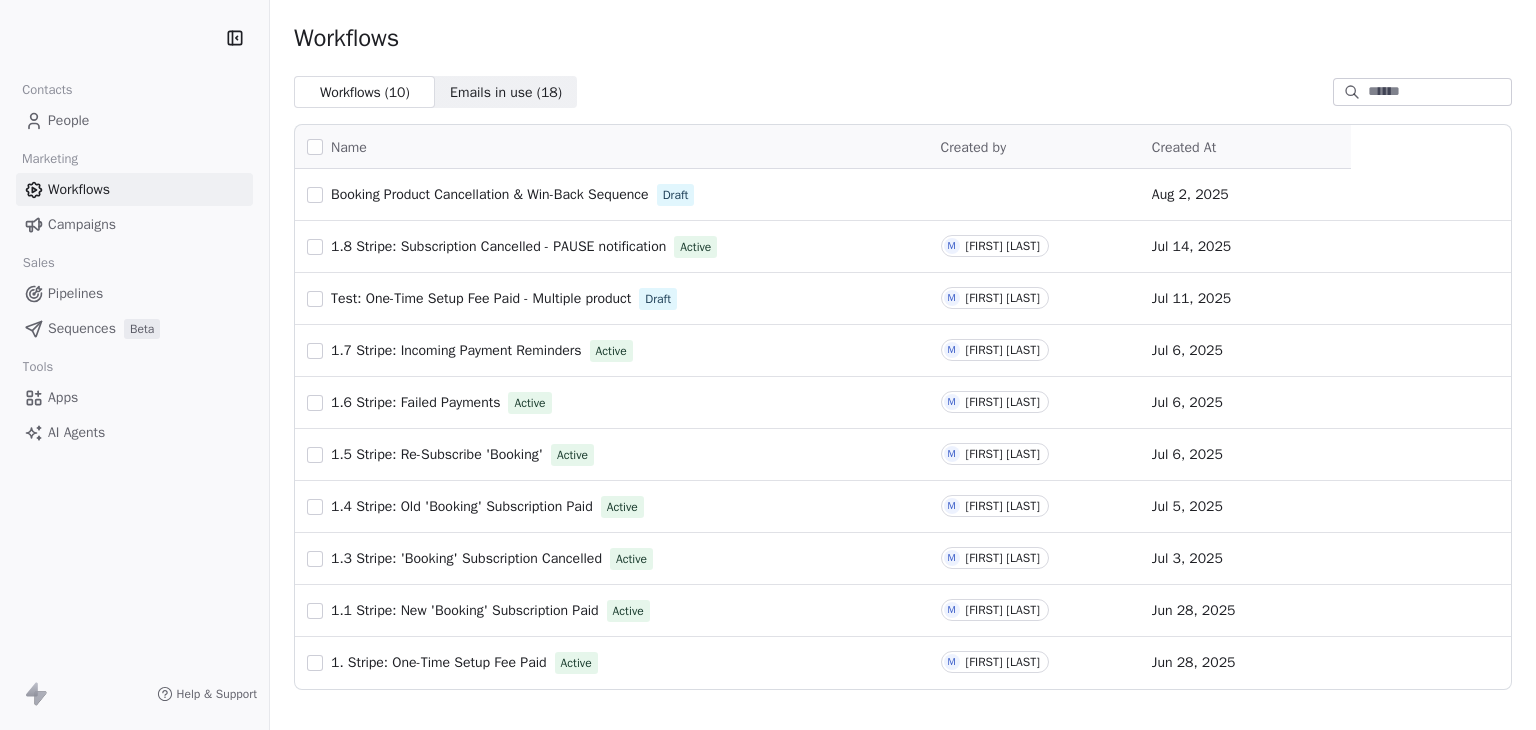 scroll, scrollTop: 0, scrollLeft: 0, axis: both 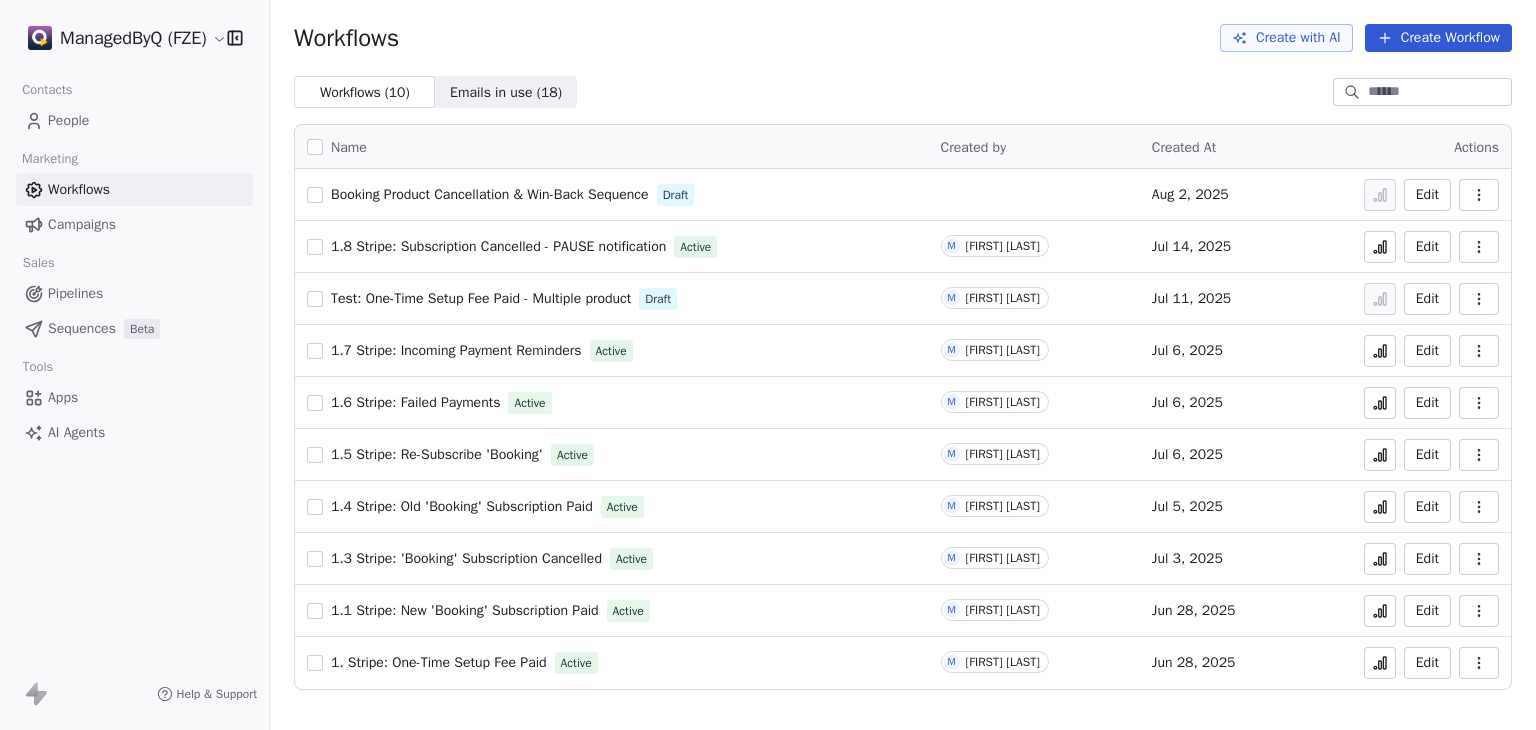 click 